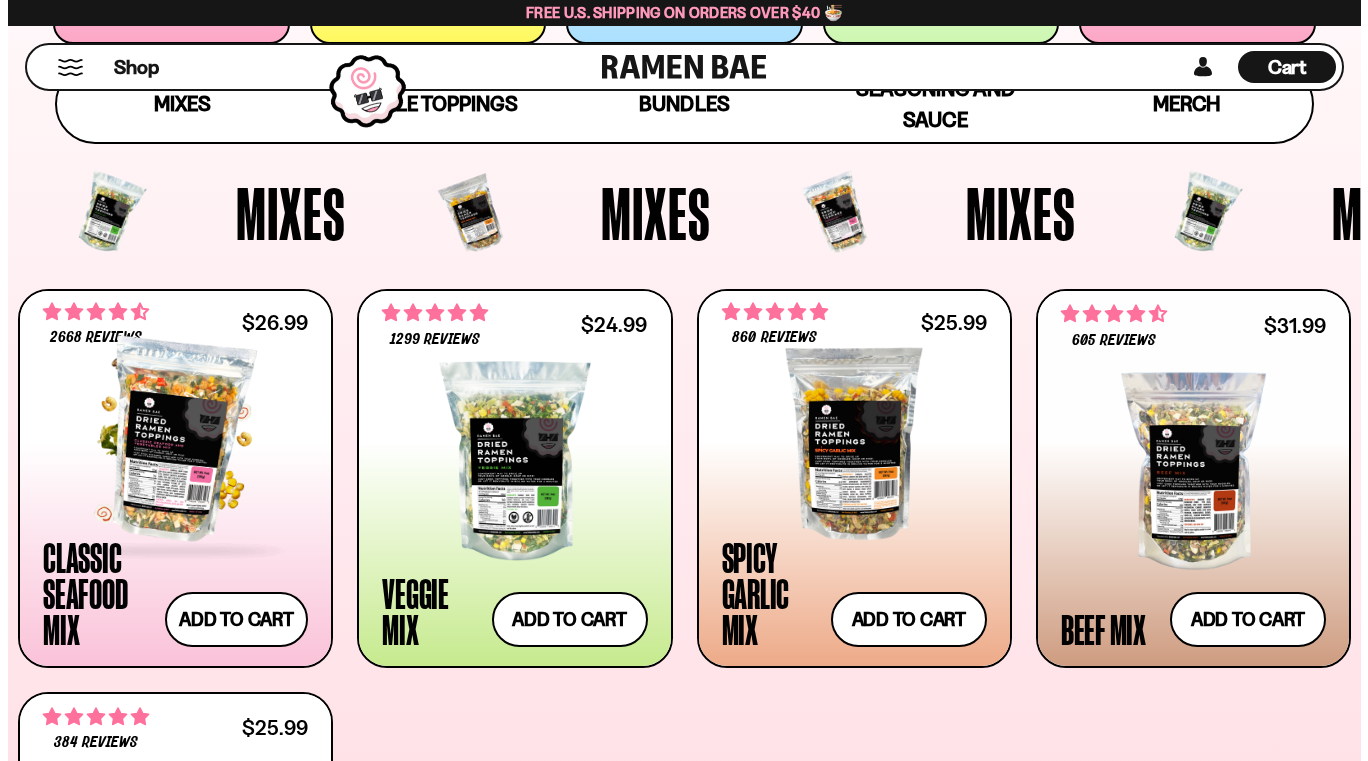 scroll, scrollTop: 600, scrollLeft: 0, axis: vertical 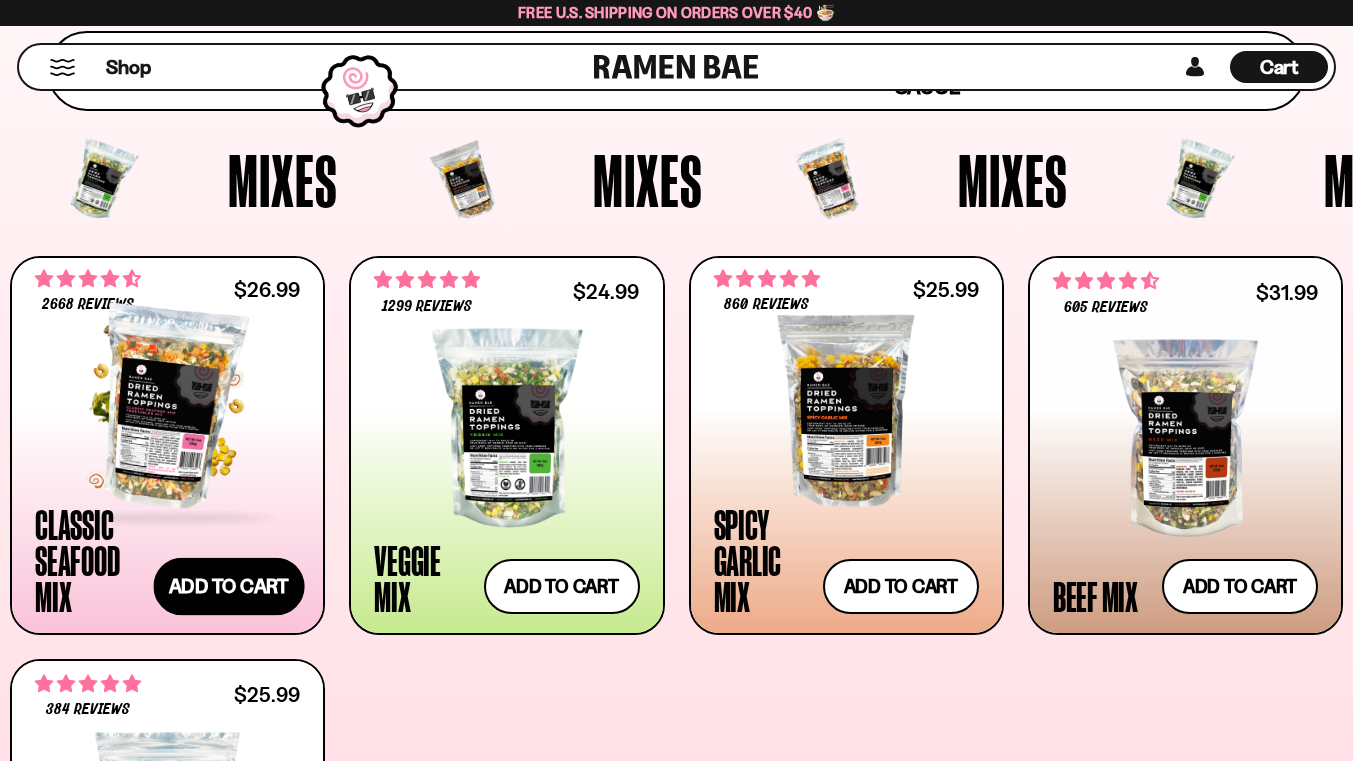 click on "Add to cart
Add
—
Regular price
$26.99
Regular price
Sale price
$26.99
Unit price
/
per" at bounding box center [228, 587] 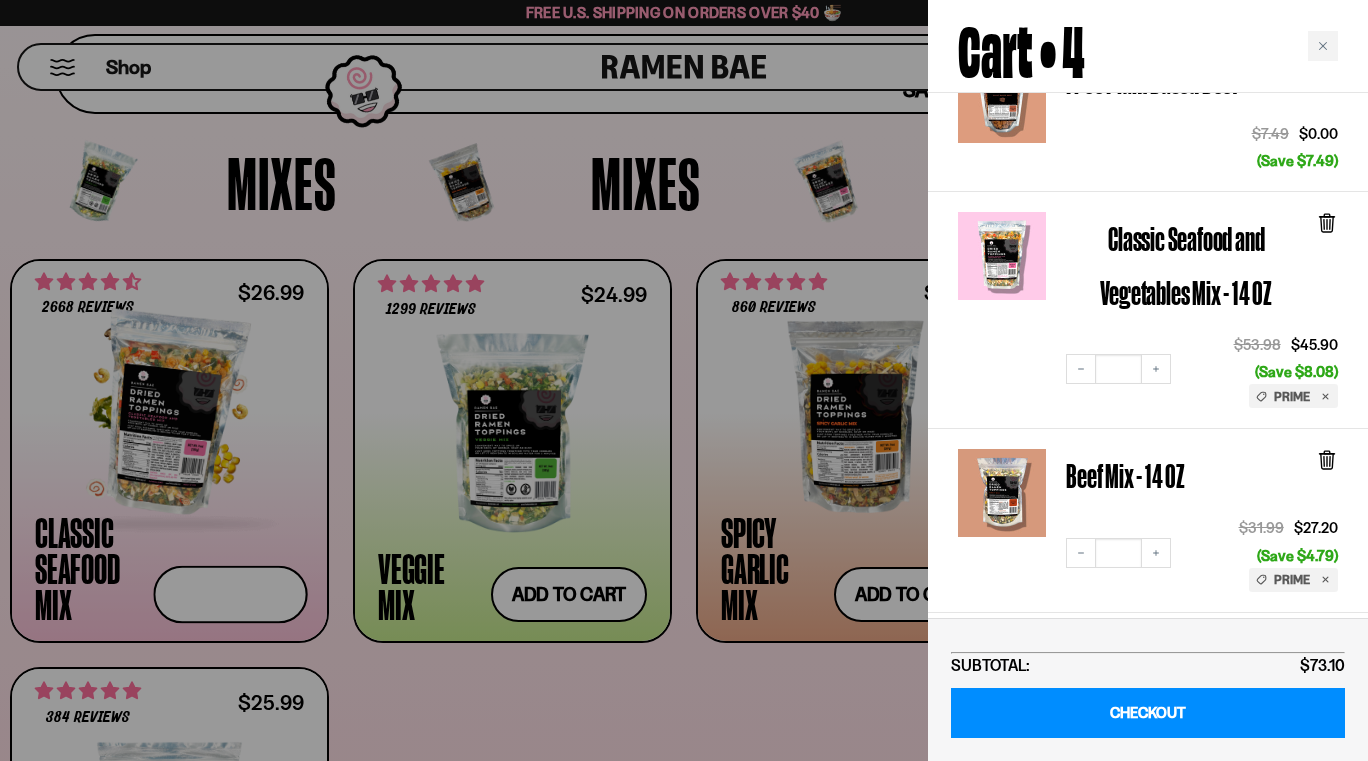 scroll, scrollTop: 200, scrollLeft: 0, axis: vertical 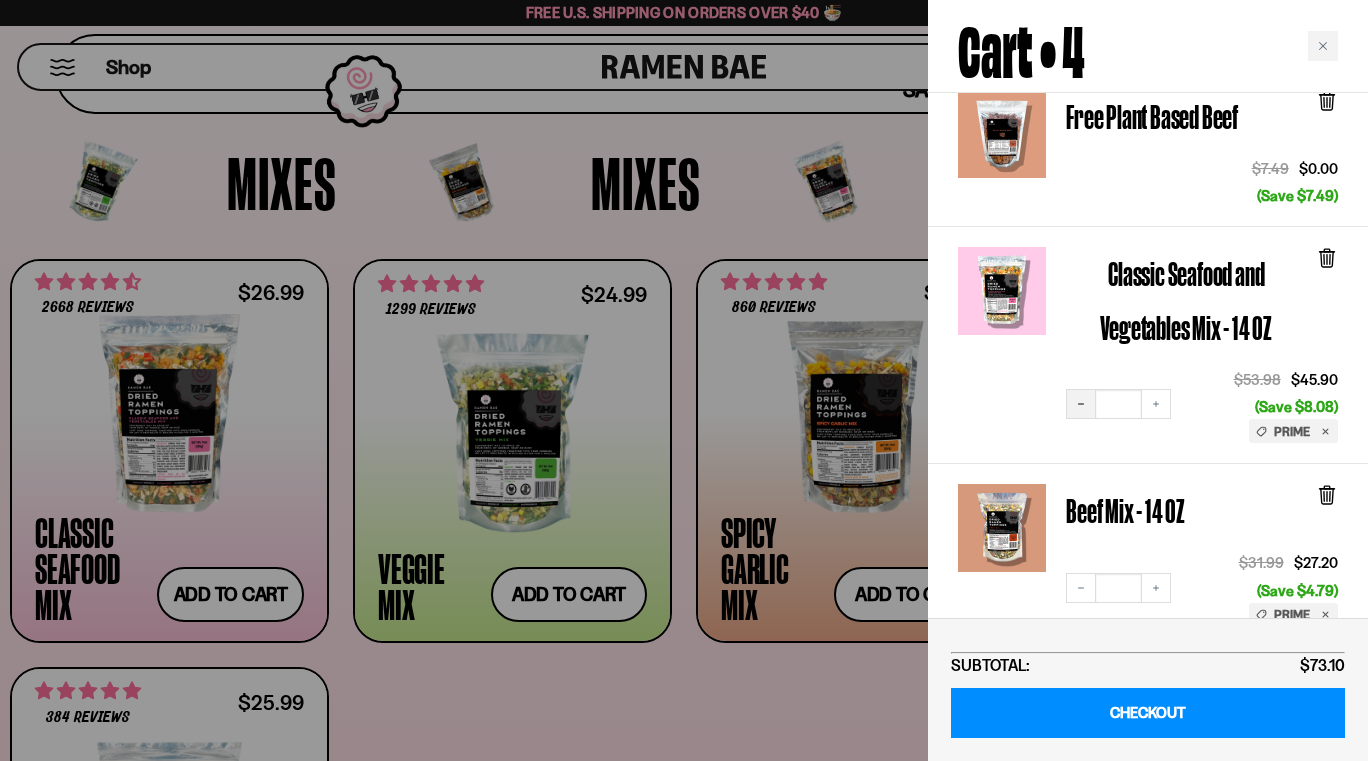 click on "Decrease quantity" at bounding box center (1081, 404) 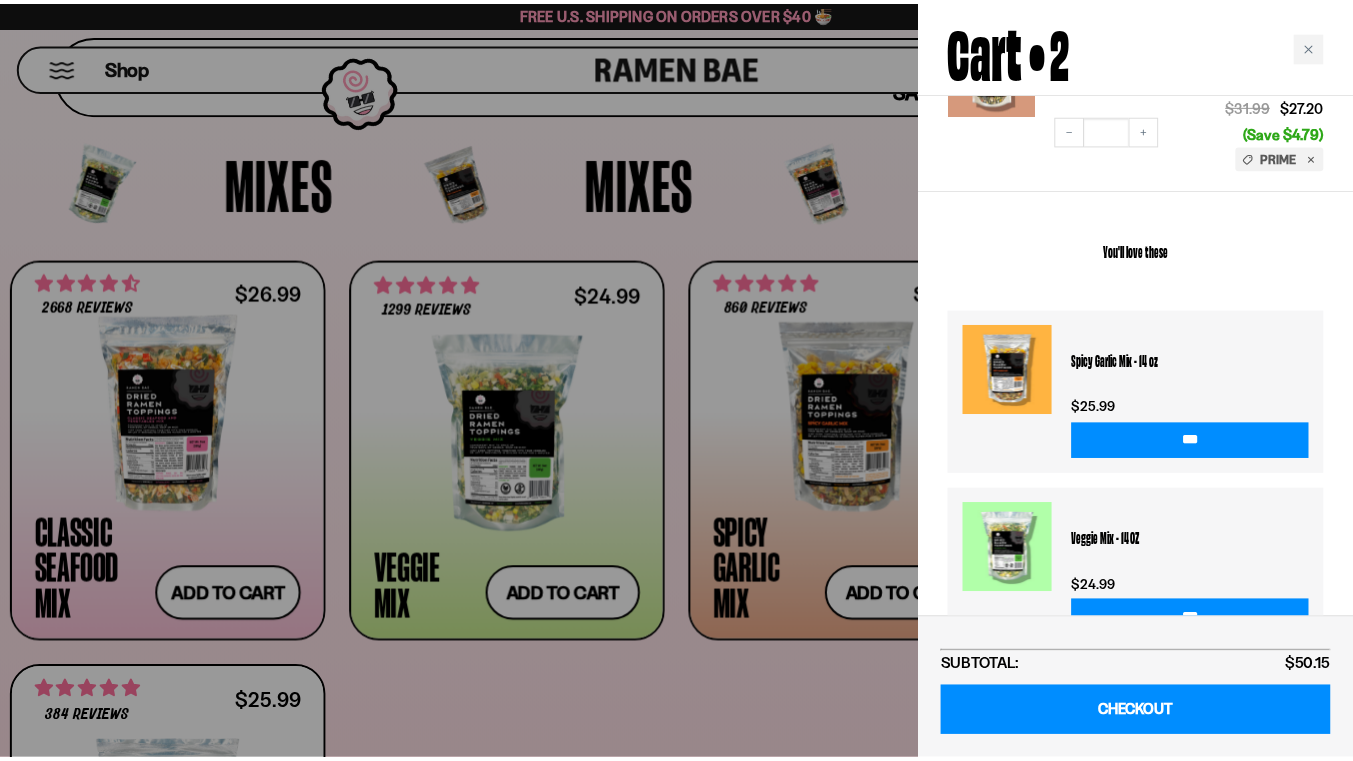 scroll, scrollTop: 600, scrollLeft: 0, axis: vertical 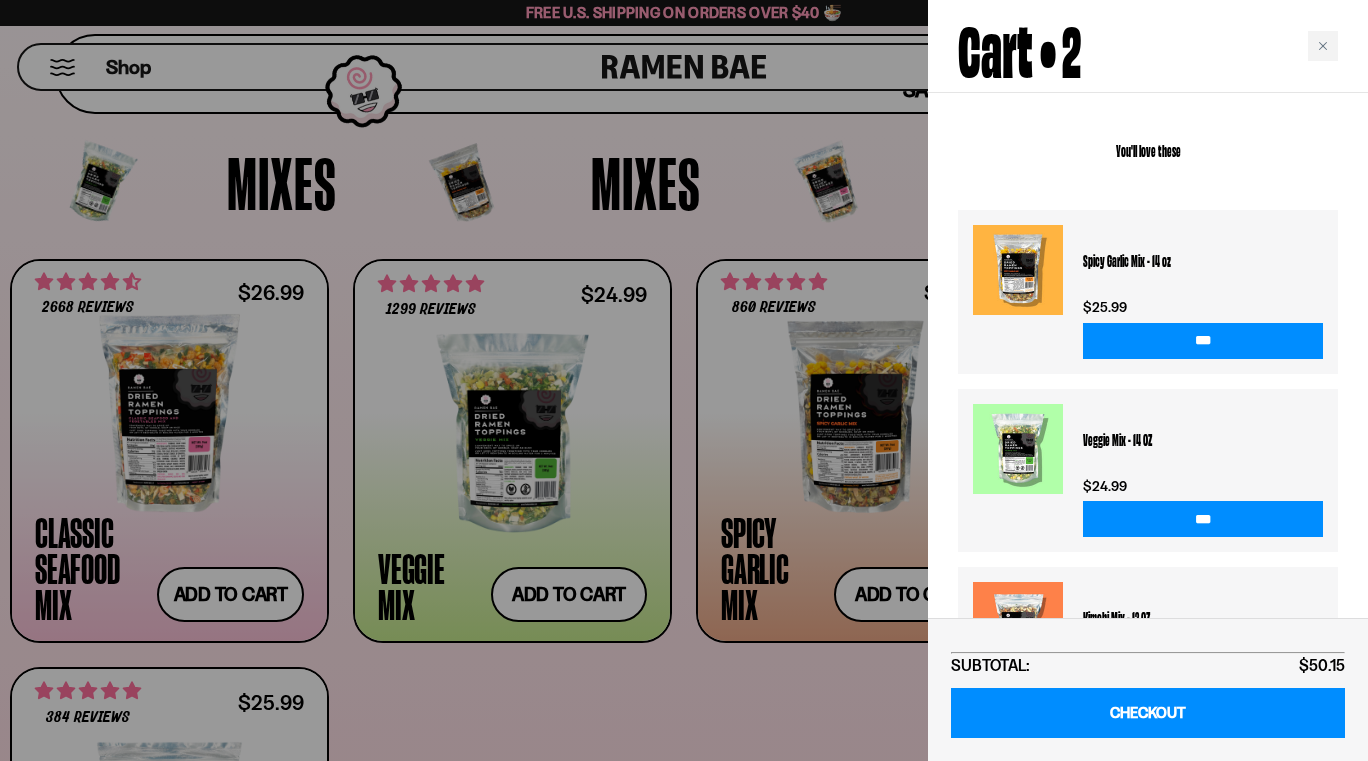 click at bounding box center [684, 380] 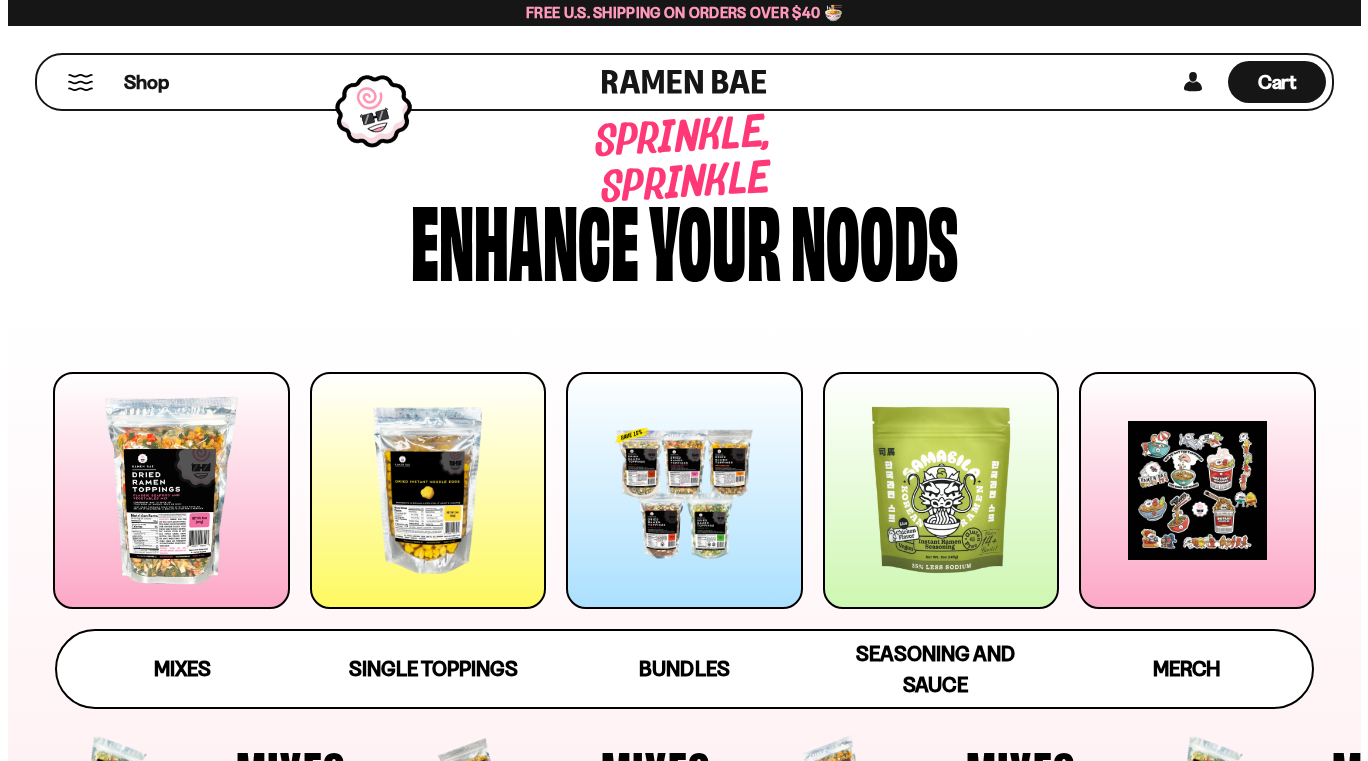 scroll, scrollTop: 0, scrollLeft: 0, axis: both 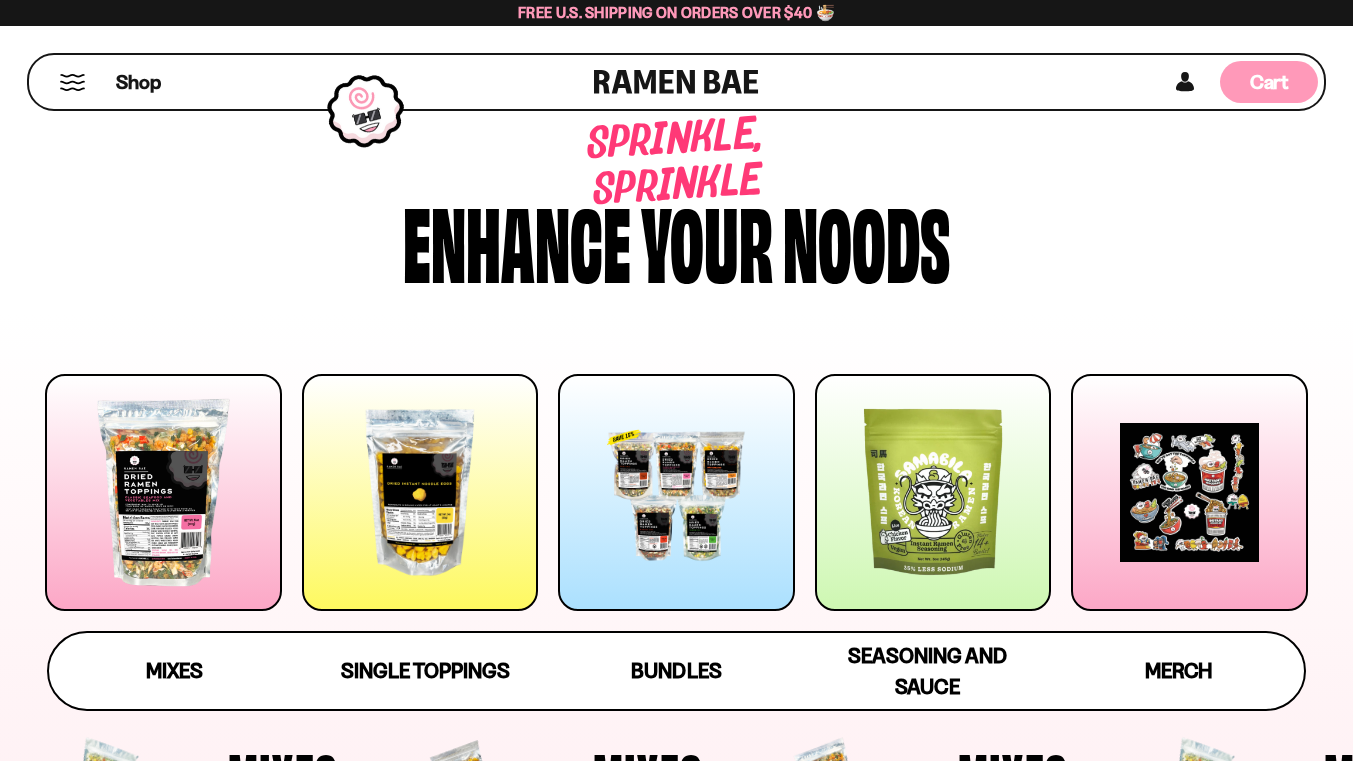 click on "Cart" at bounding box center (1269, 82) 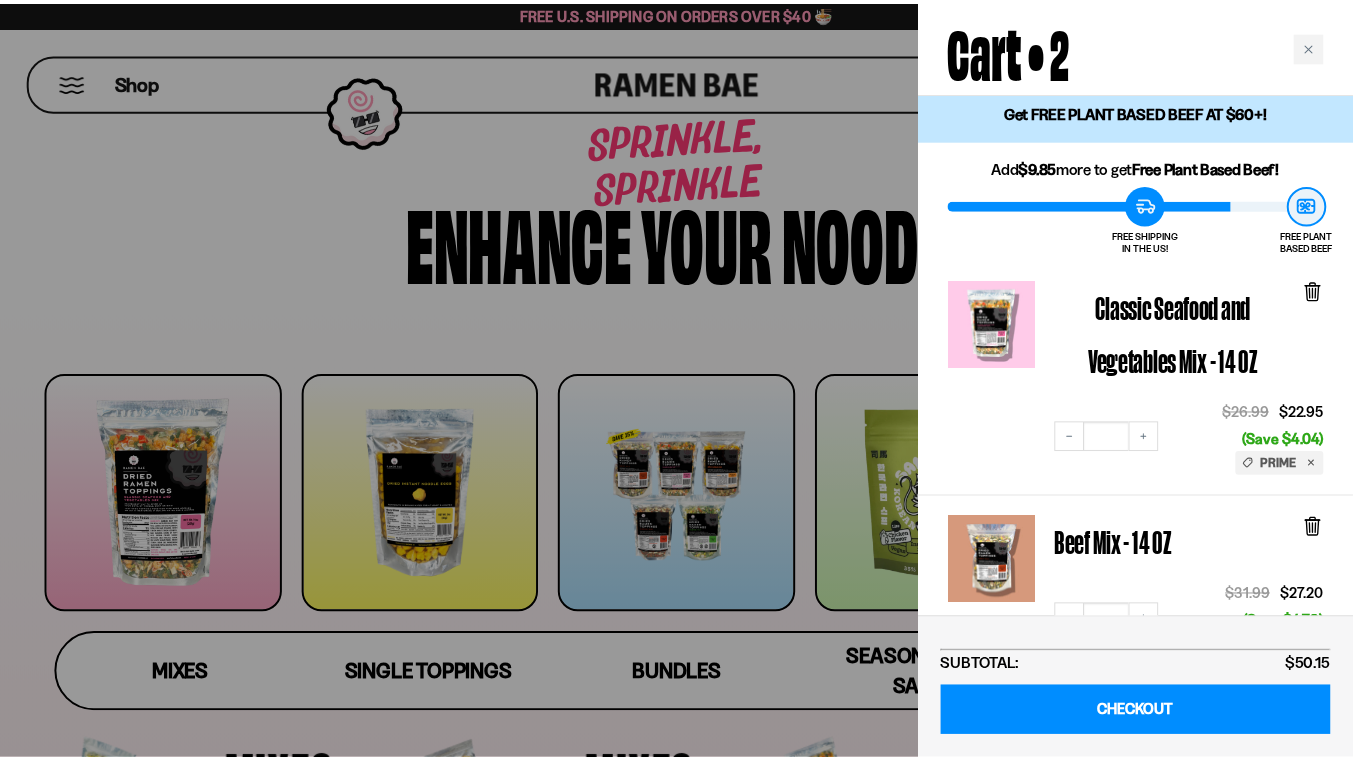 scroll, scrollTop: 0, scrollLeft: 0, axis: both 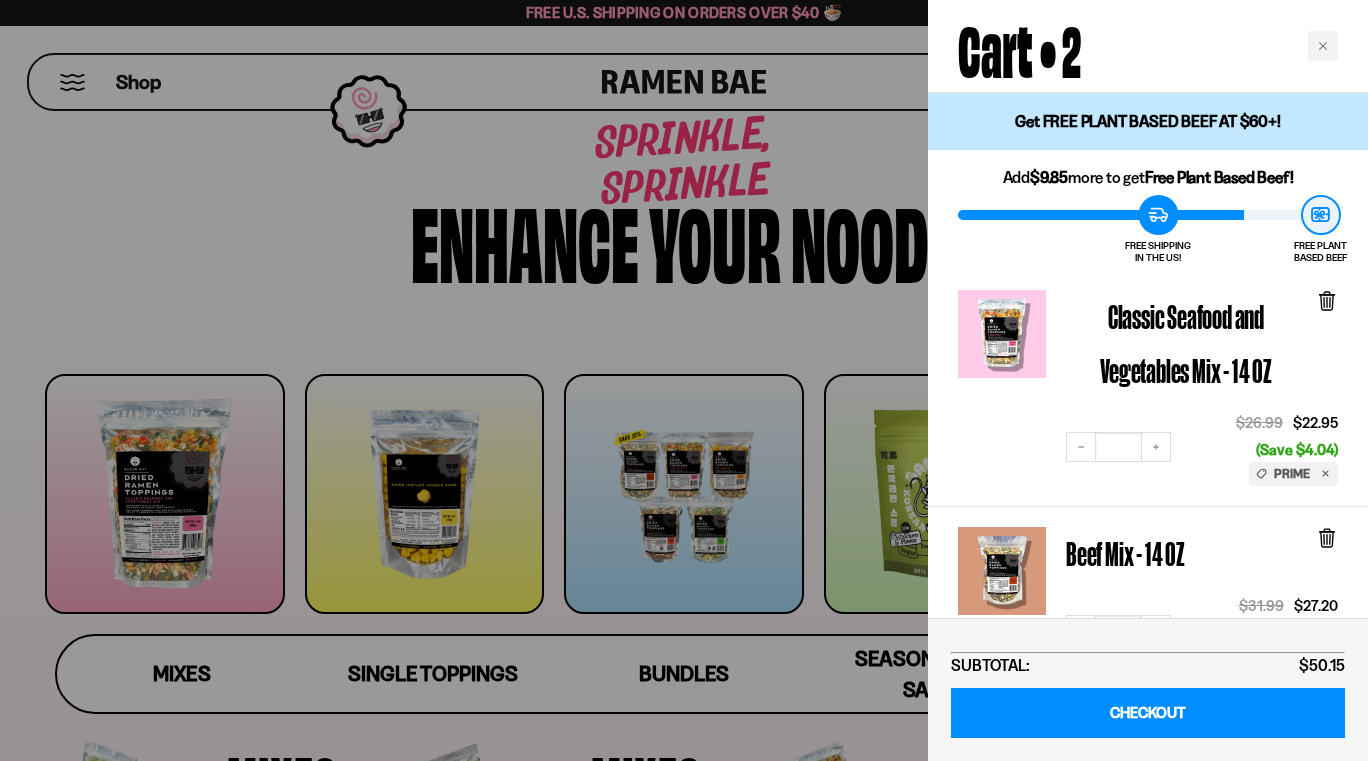 click at bounding box center (684, 380) 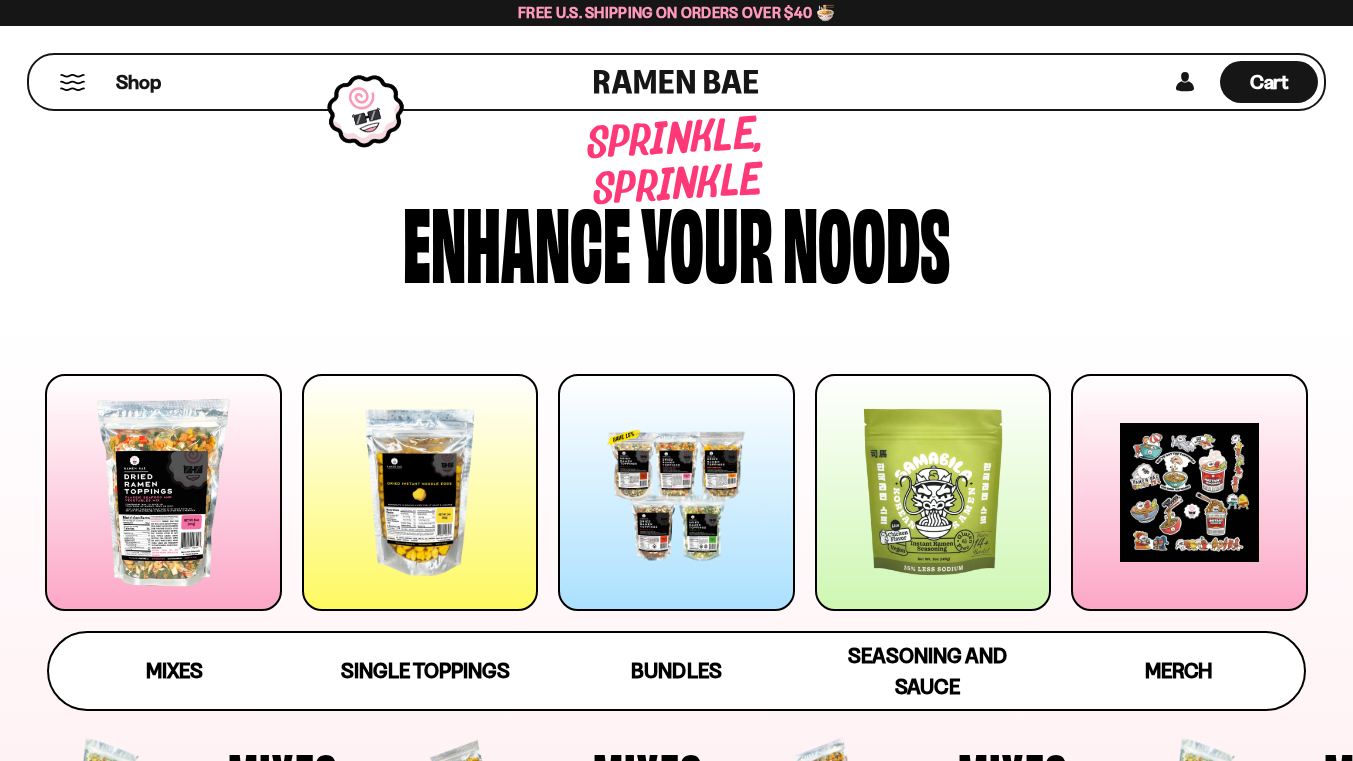 click at bounding box center [420, 492] 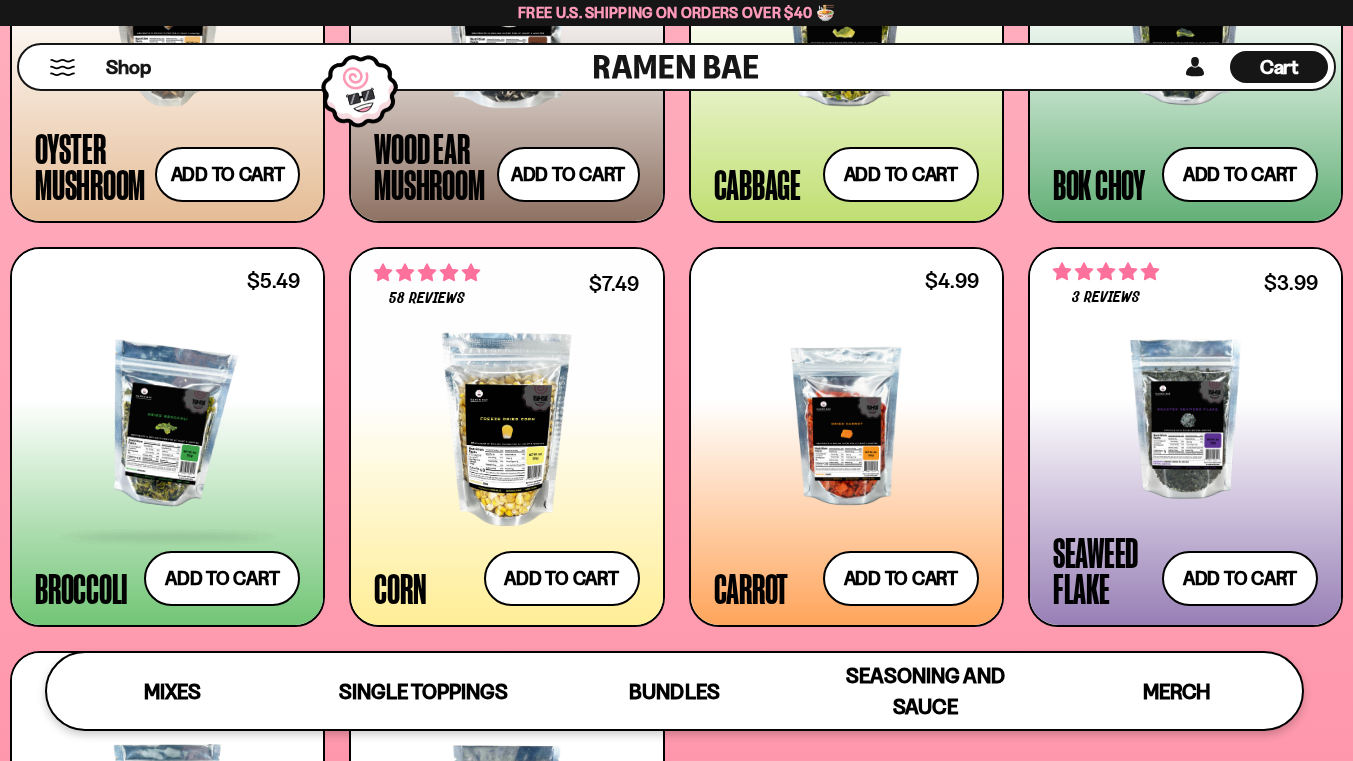 scroll, scrollTop: 3183, scrollLeft: 0, axis: vertical 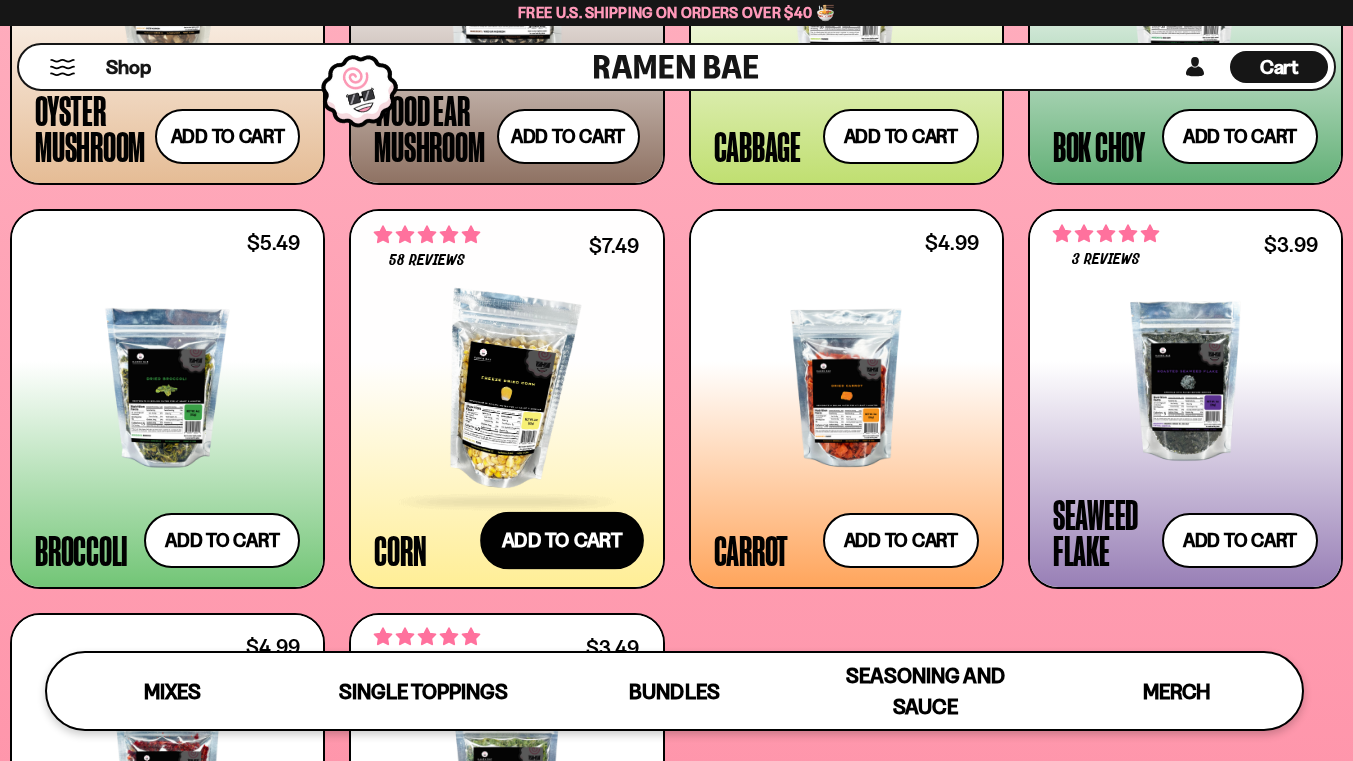click on "Add to cart
Add
—
Regular price
$7.49
Regular price
Sale price
$7.49
Unit price
/
per" at bounding box center (562, 540) 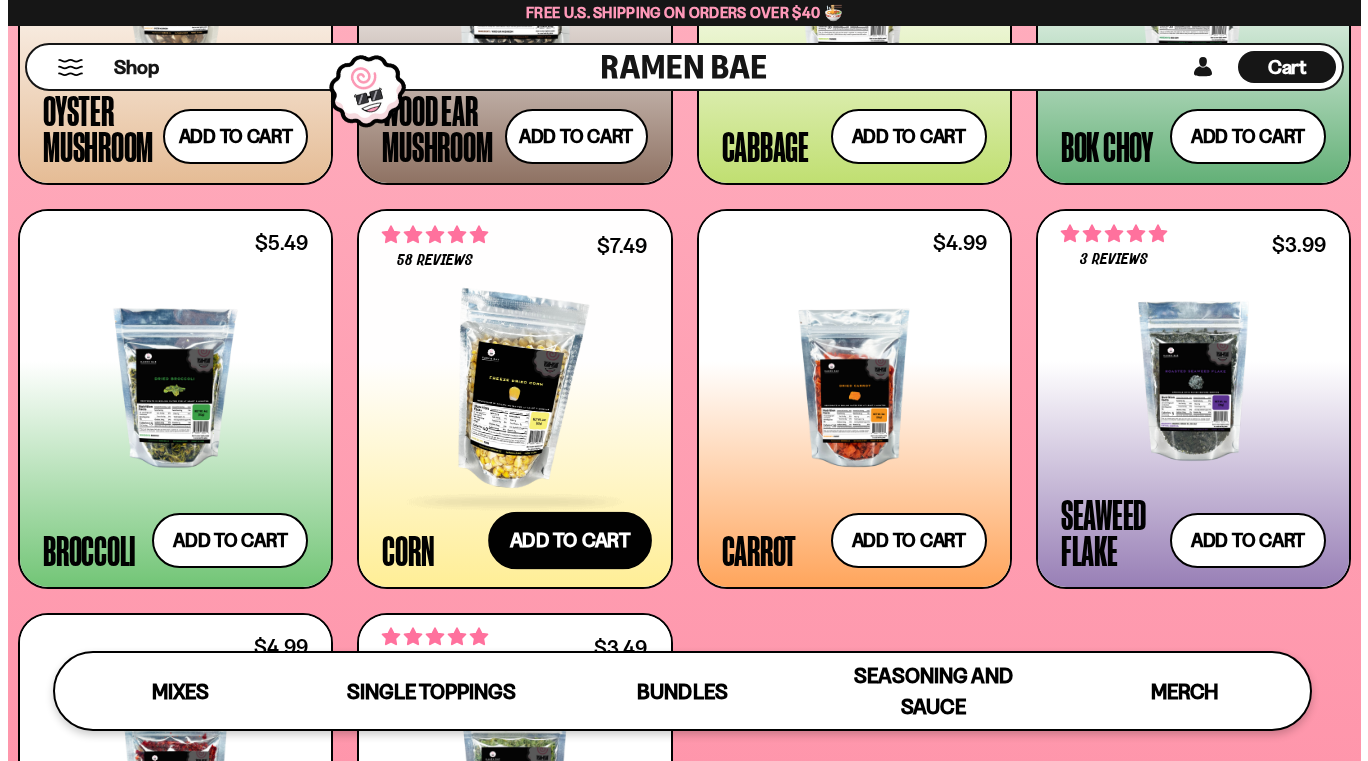 scroll, scrollTop: 3209, scrollLeft: 0, axis: vertical 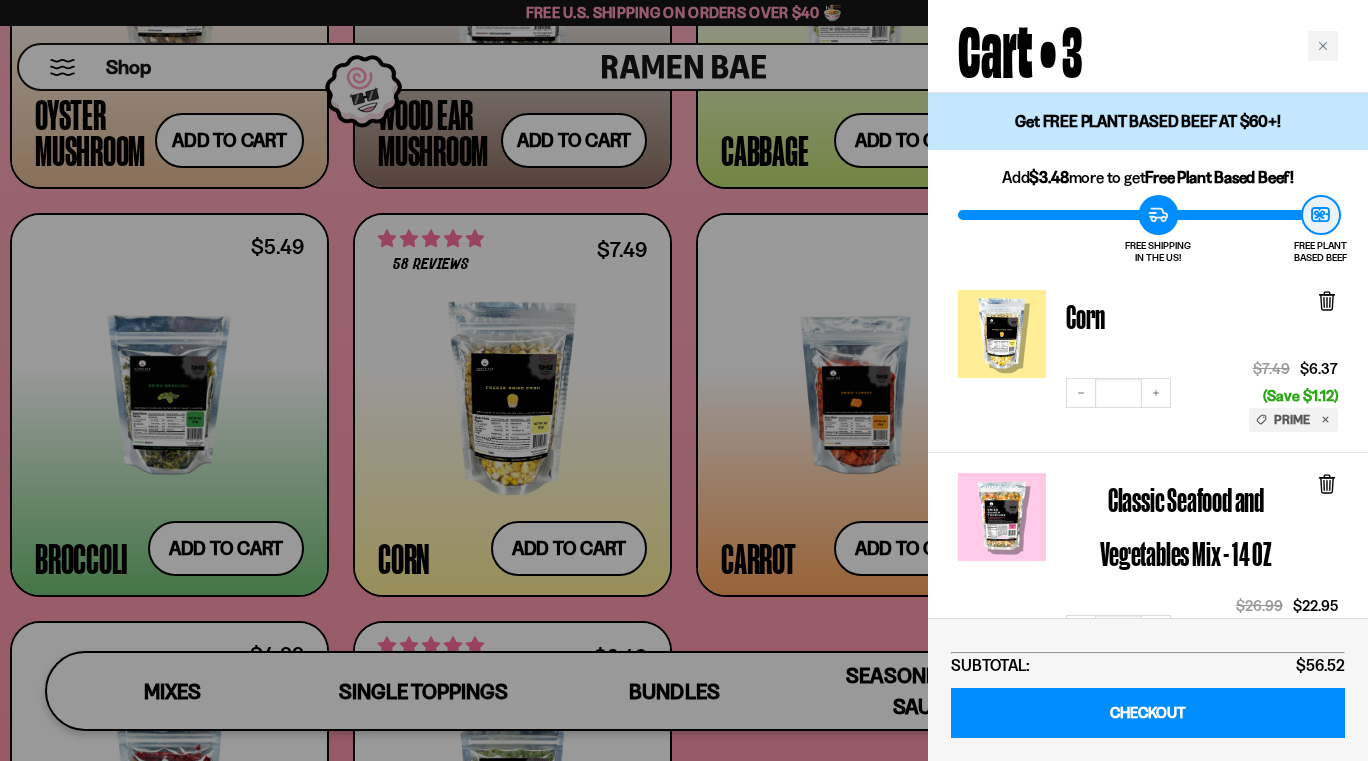 click at bounding box center [684, 380] 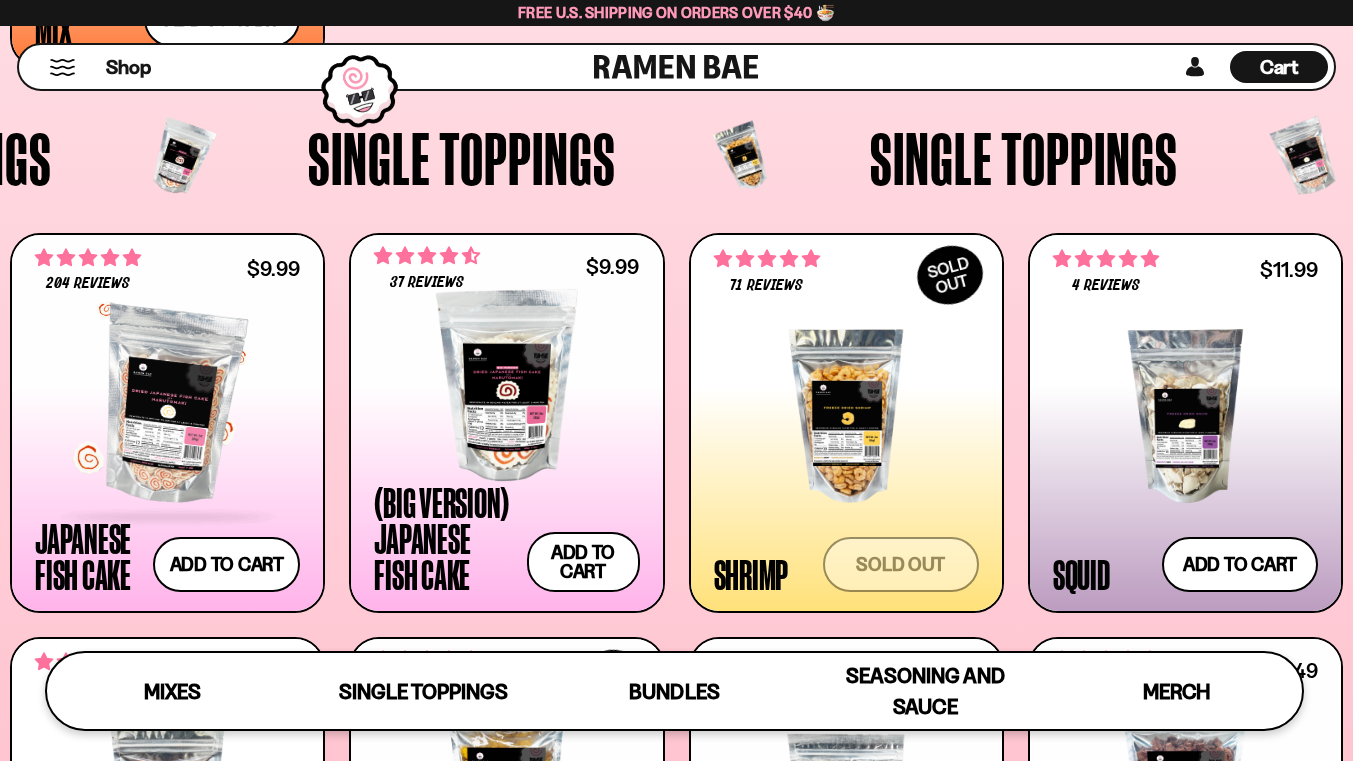 scroll, scrollTop: 1584, scrollLeft: 0, axis: vertical 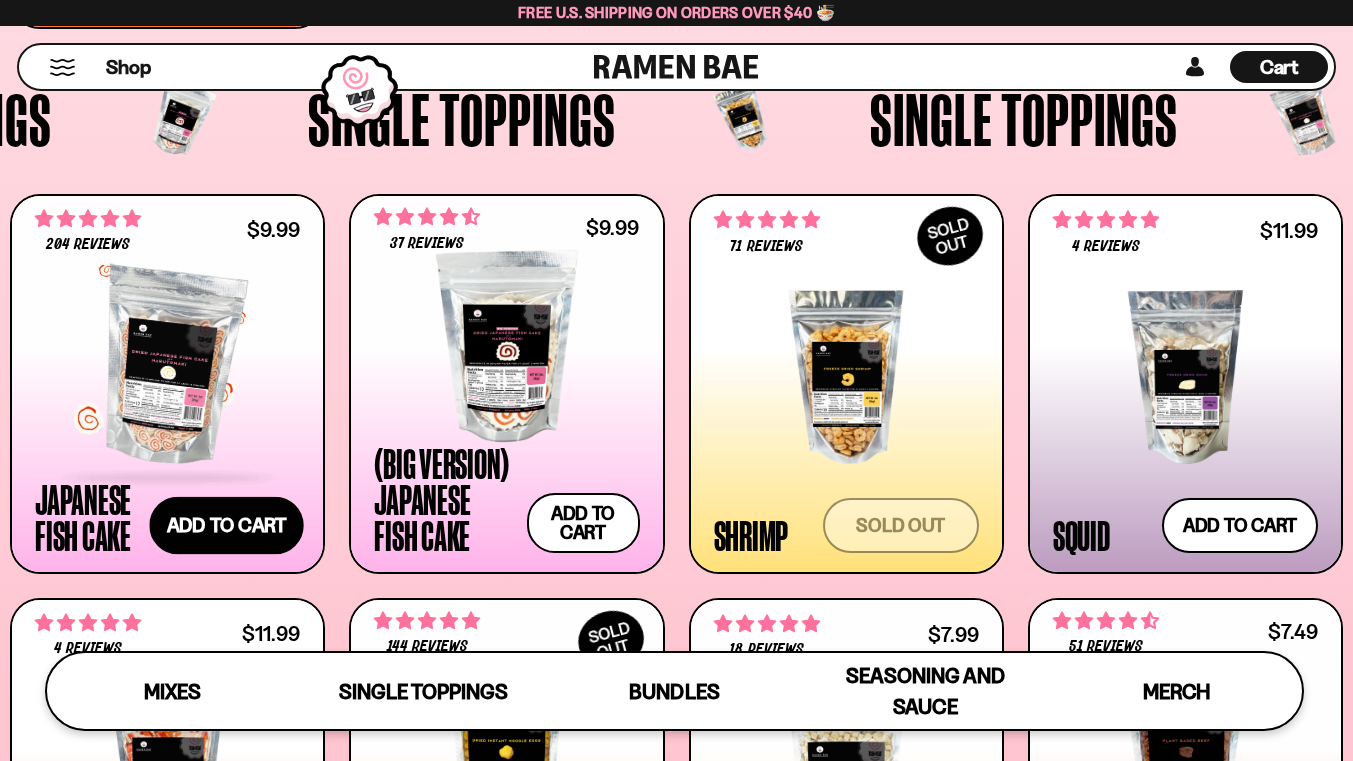 click on "Add to cart
Add
—
Regular price
$9.99
Regular price
Sale price
$9.99
Unit price
/
per" at bounding box center (227, 525) 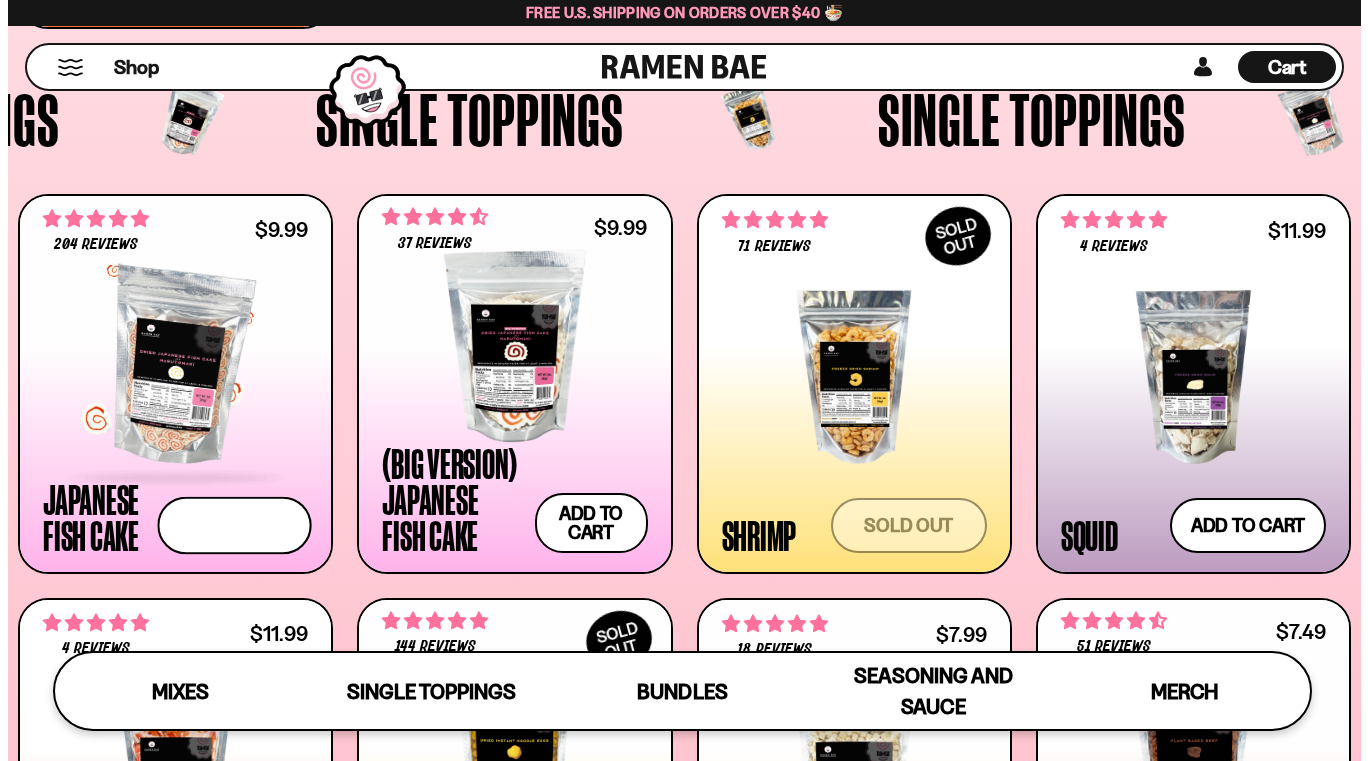 scroll, scrollTop: 1592, scrollLeft: 0, axis: vertical 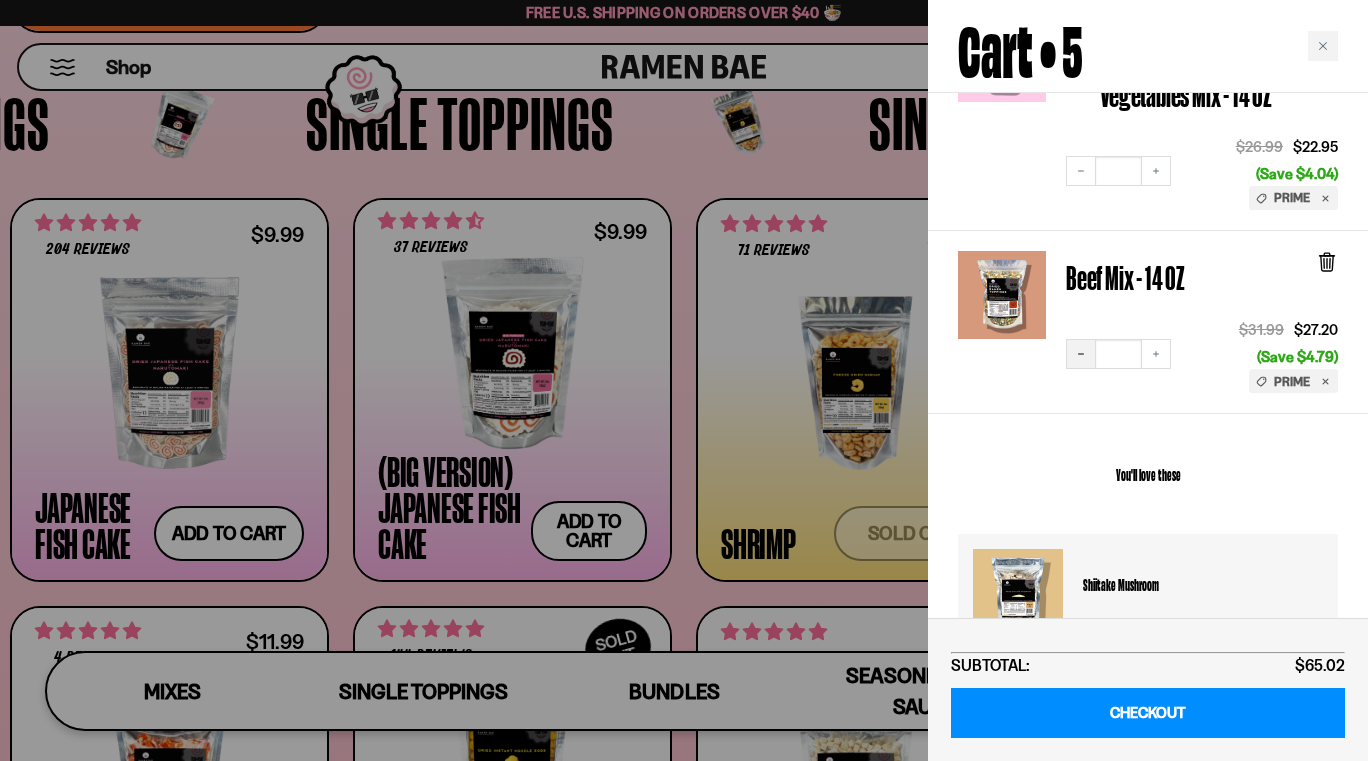 click 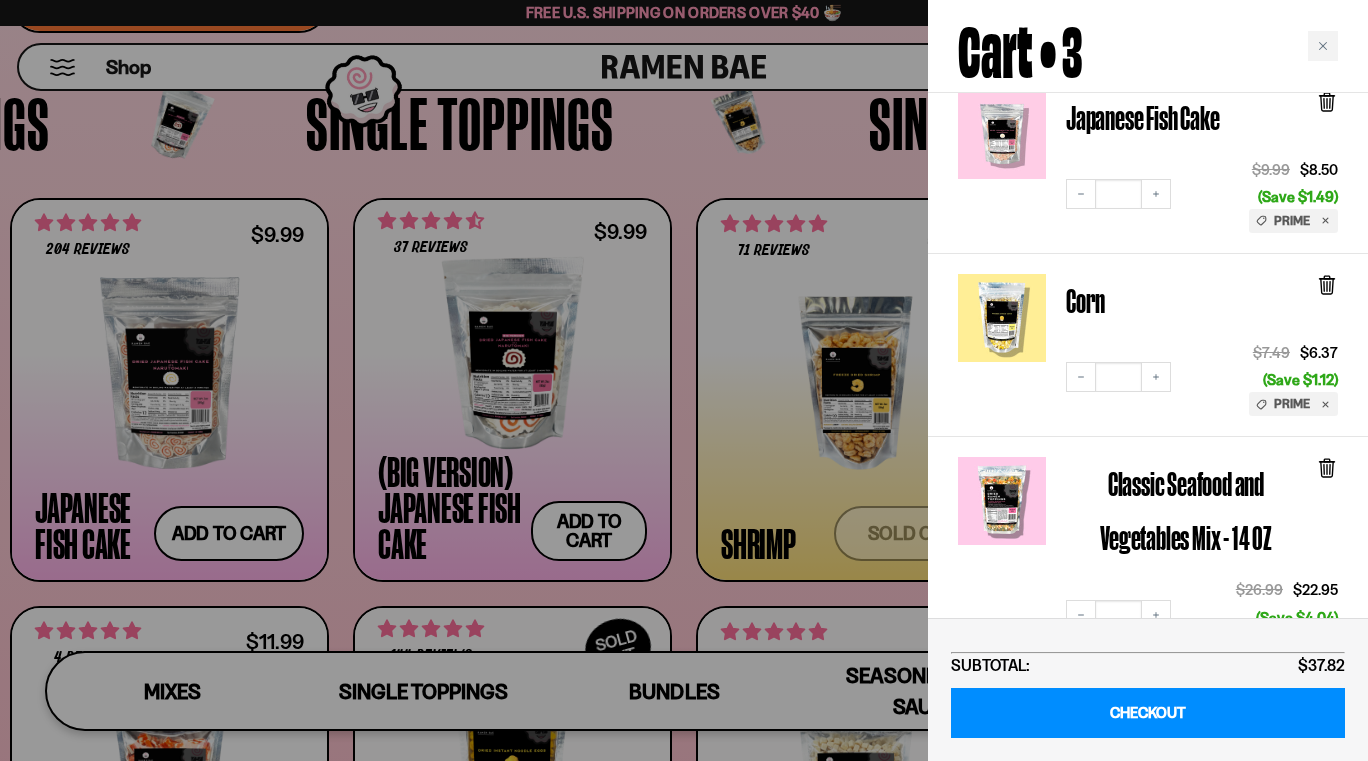 scroll, scrollTop: 100, scrollLeft: 0, axis: vertical 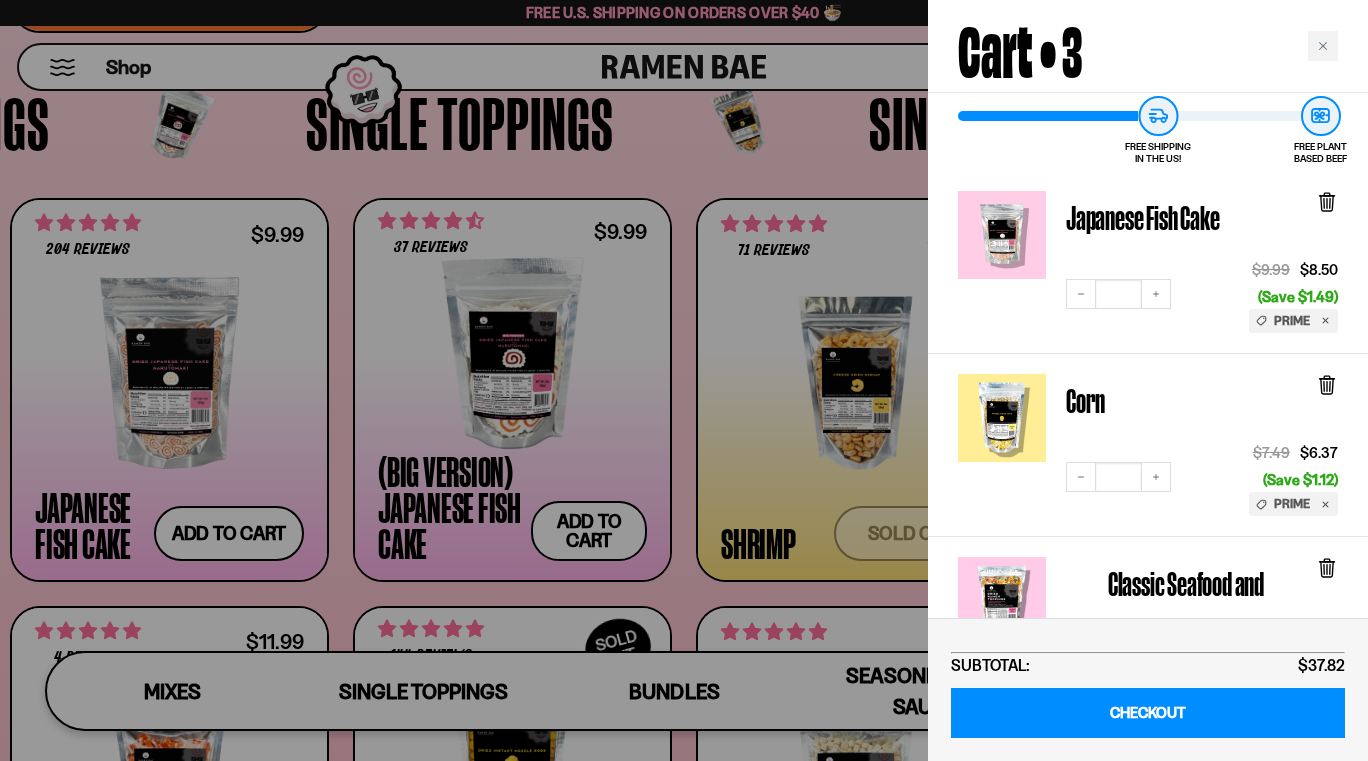 click at bounding box center (684, 380) 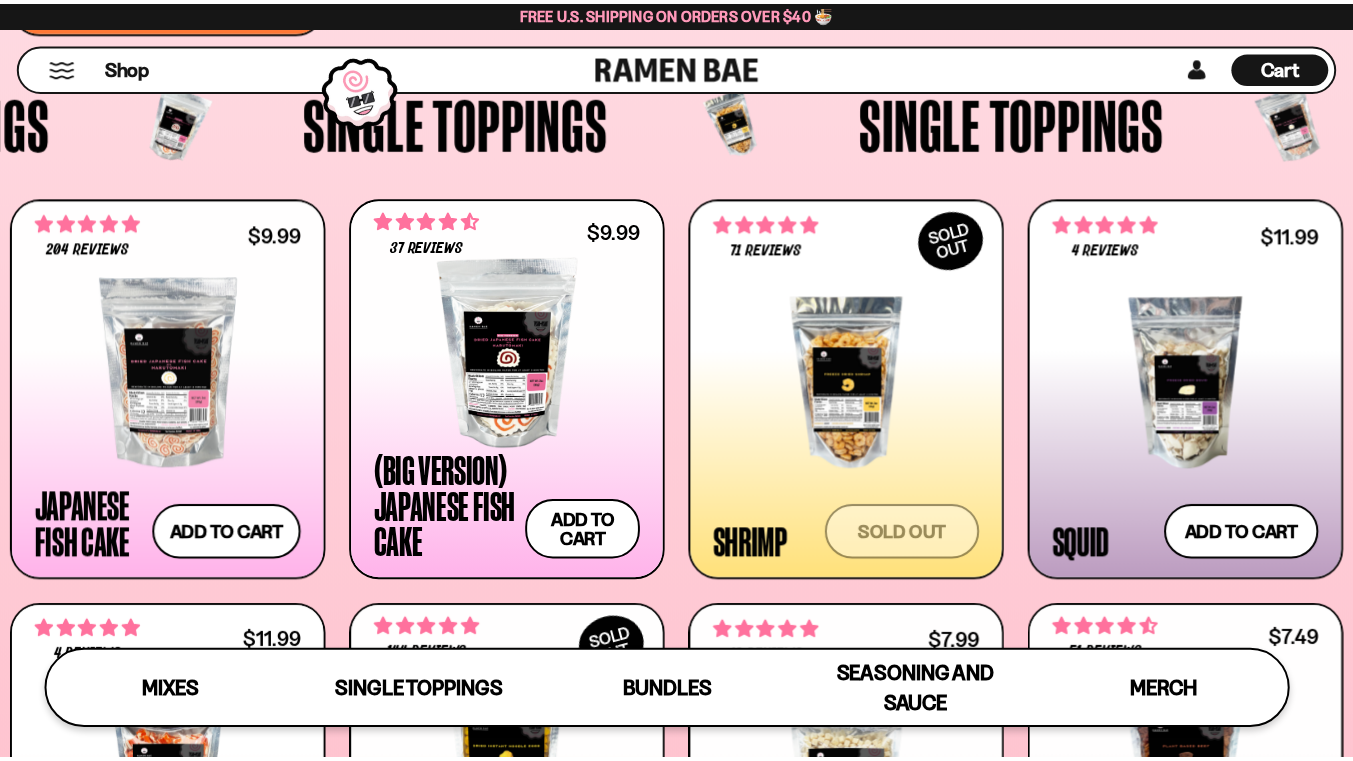 scroll, scrollTop: 1585, scrollLeft: 0, axis: vertical 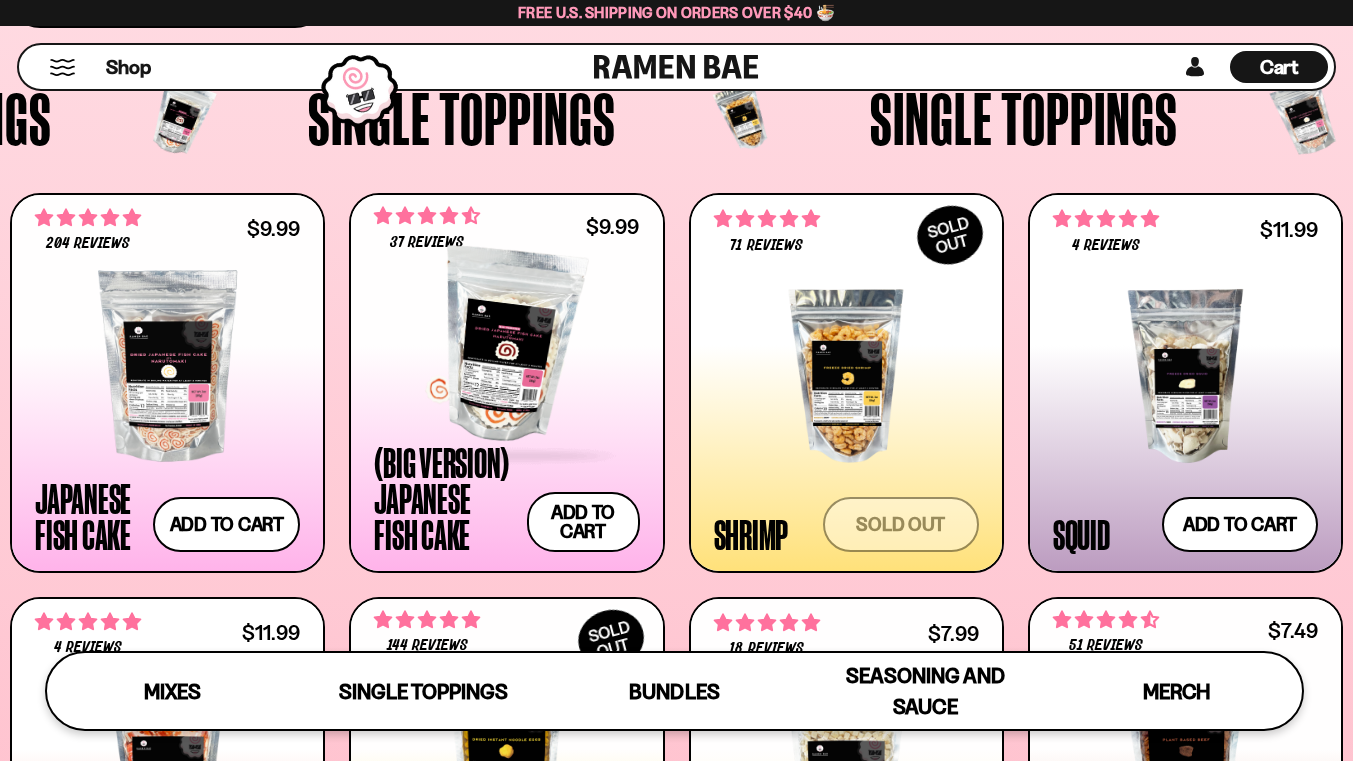 click at bounding box center [506, 345] 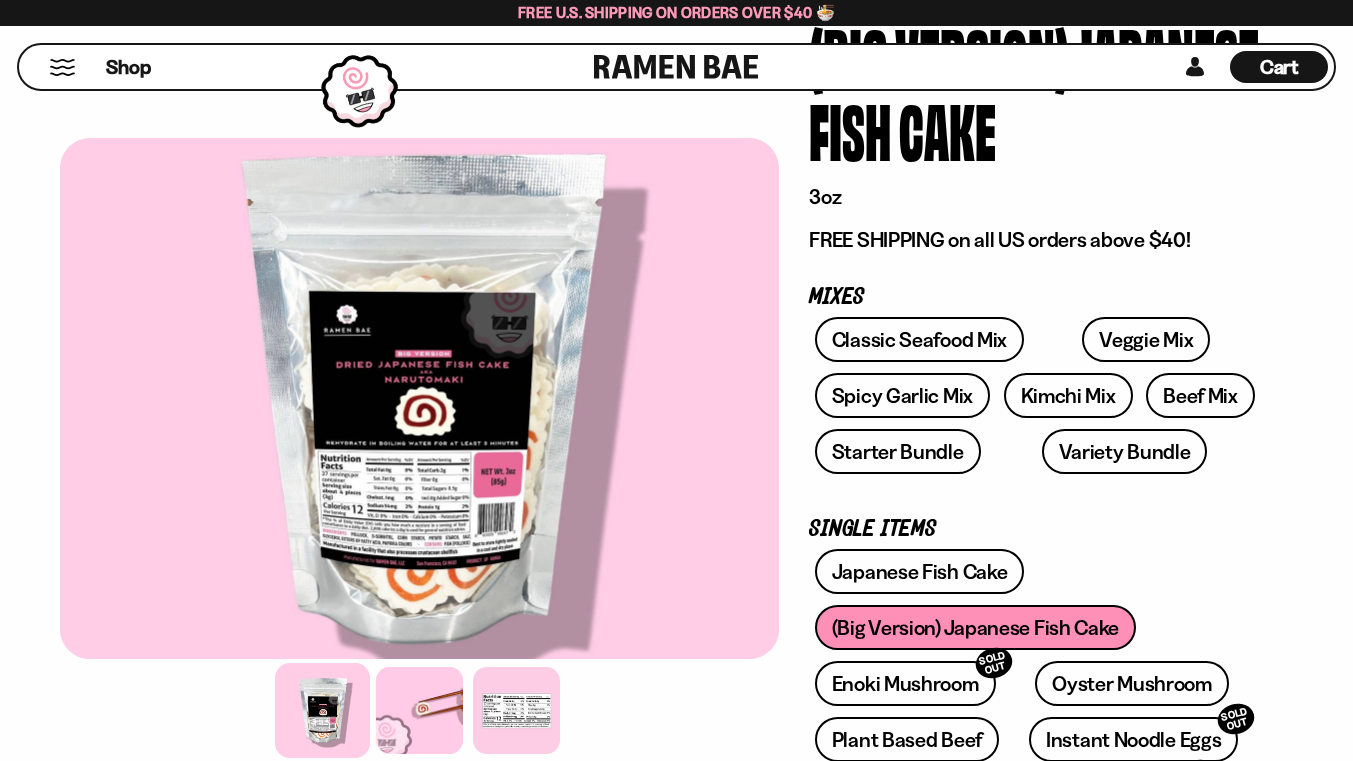 scroll, scrollTop: 200, scrollLeft: 0, axis: vertical 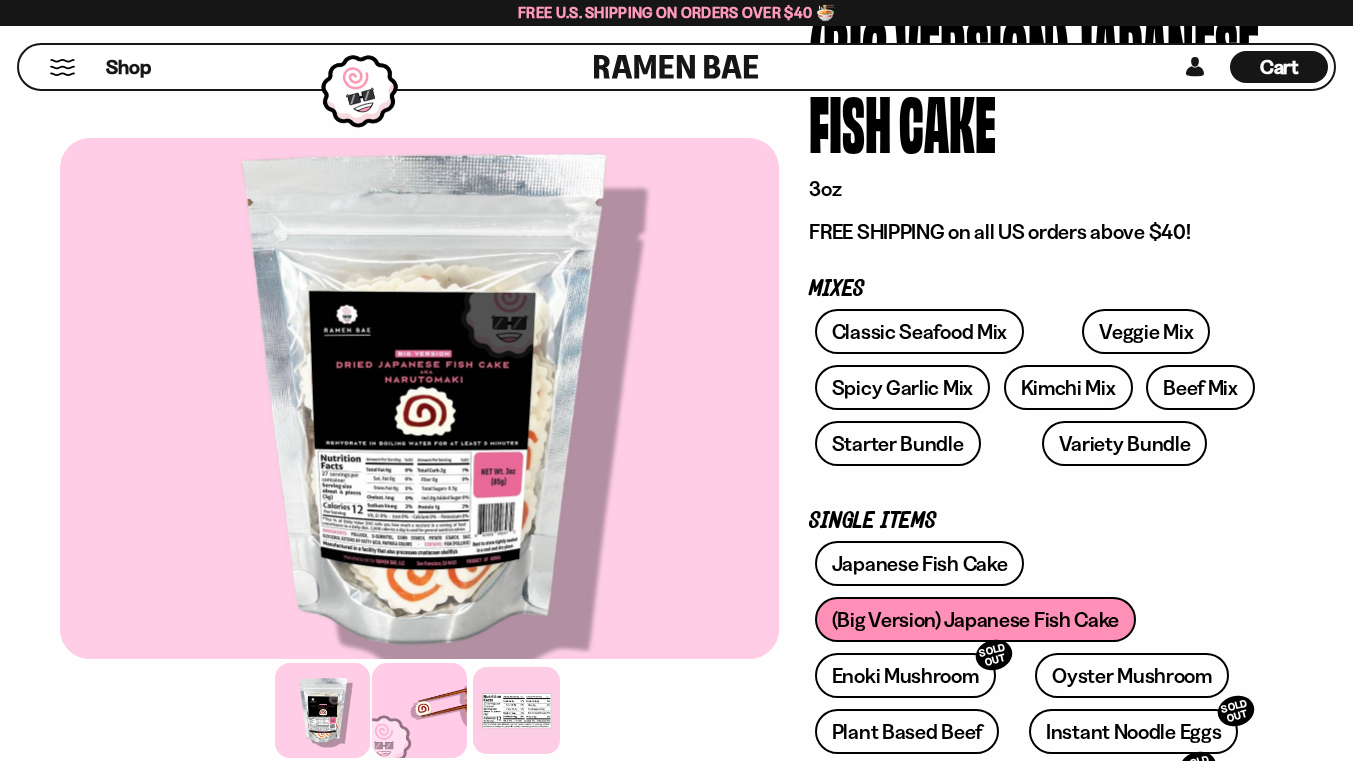 click at bounding box center (419, 710) 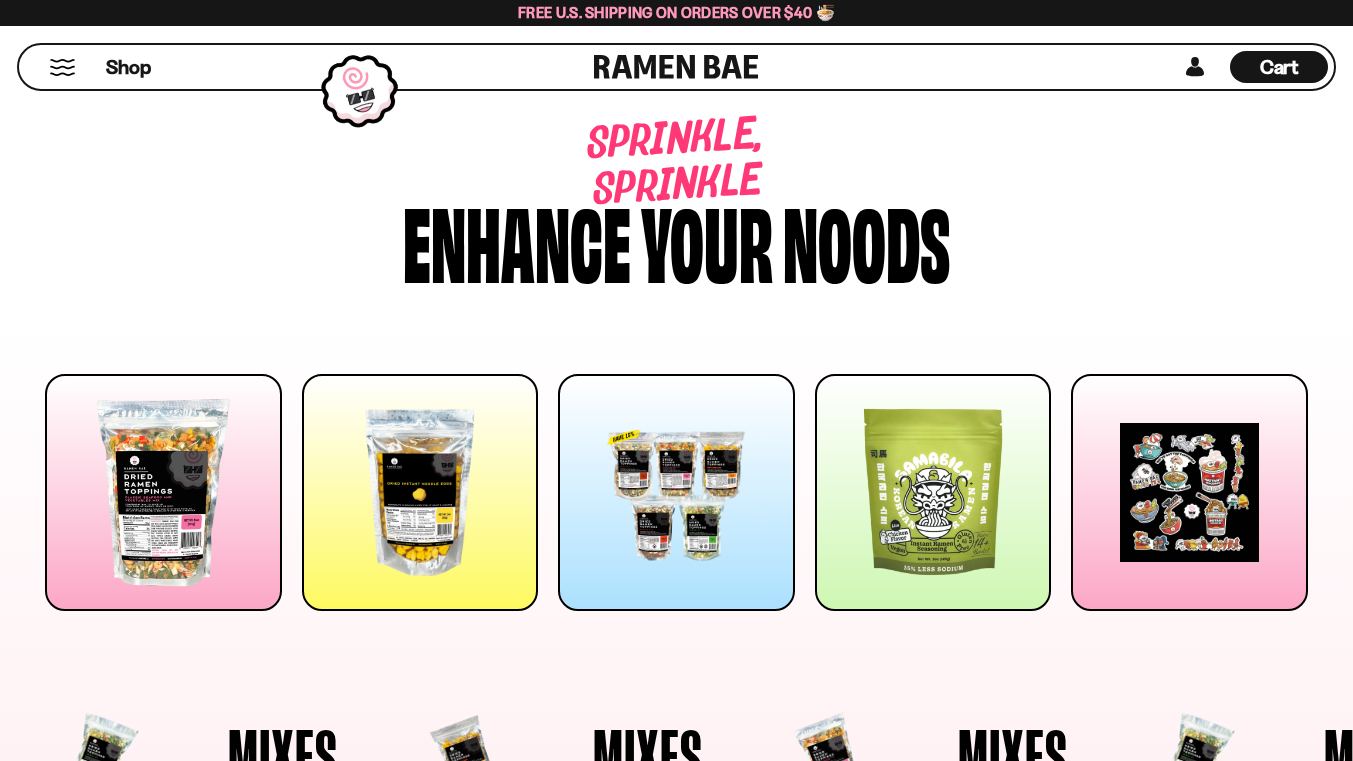 scroll, scrollTop: 1560, scrollLeft: 0, axis: vertical 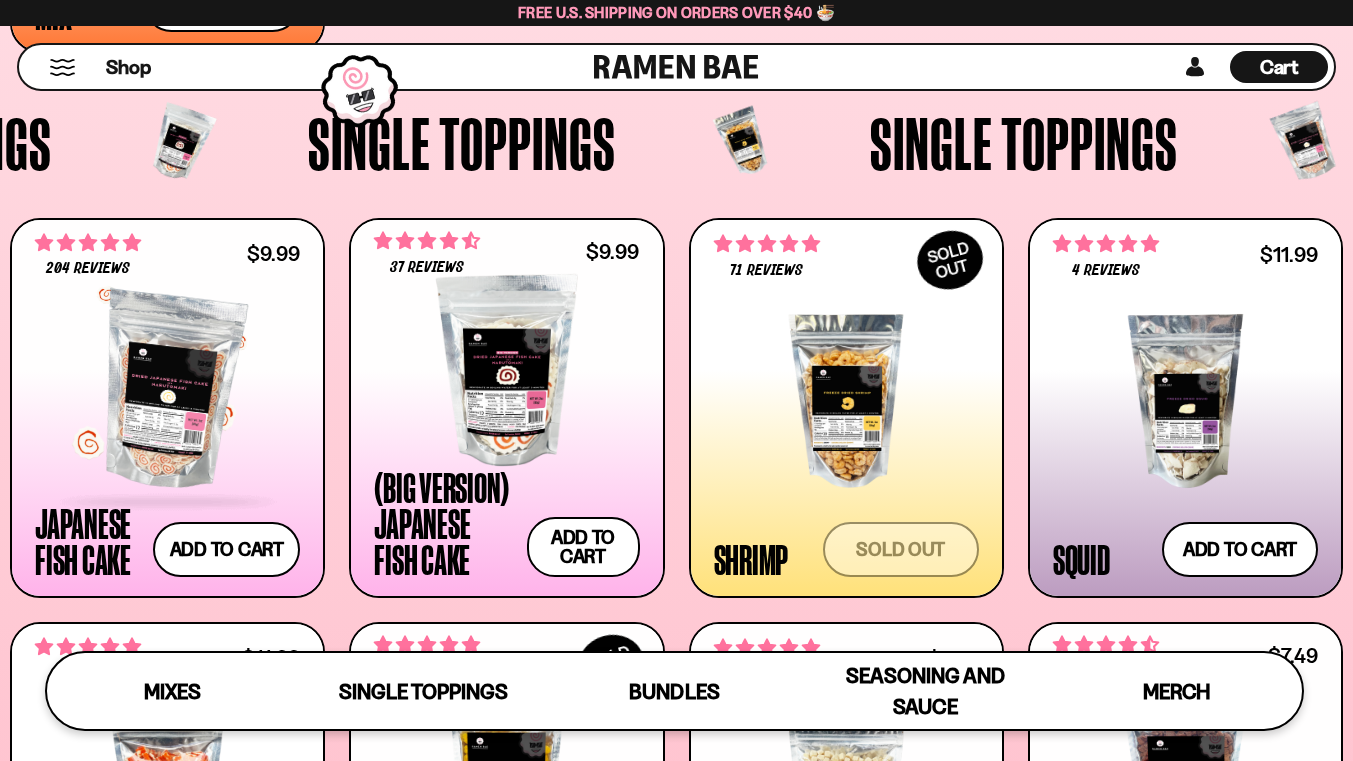 click at bounding box center [167, 391] 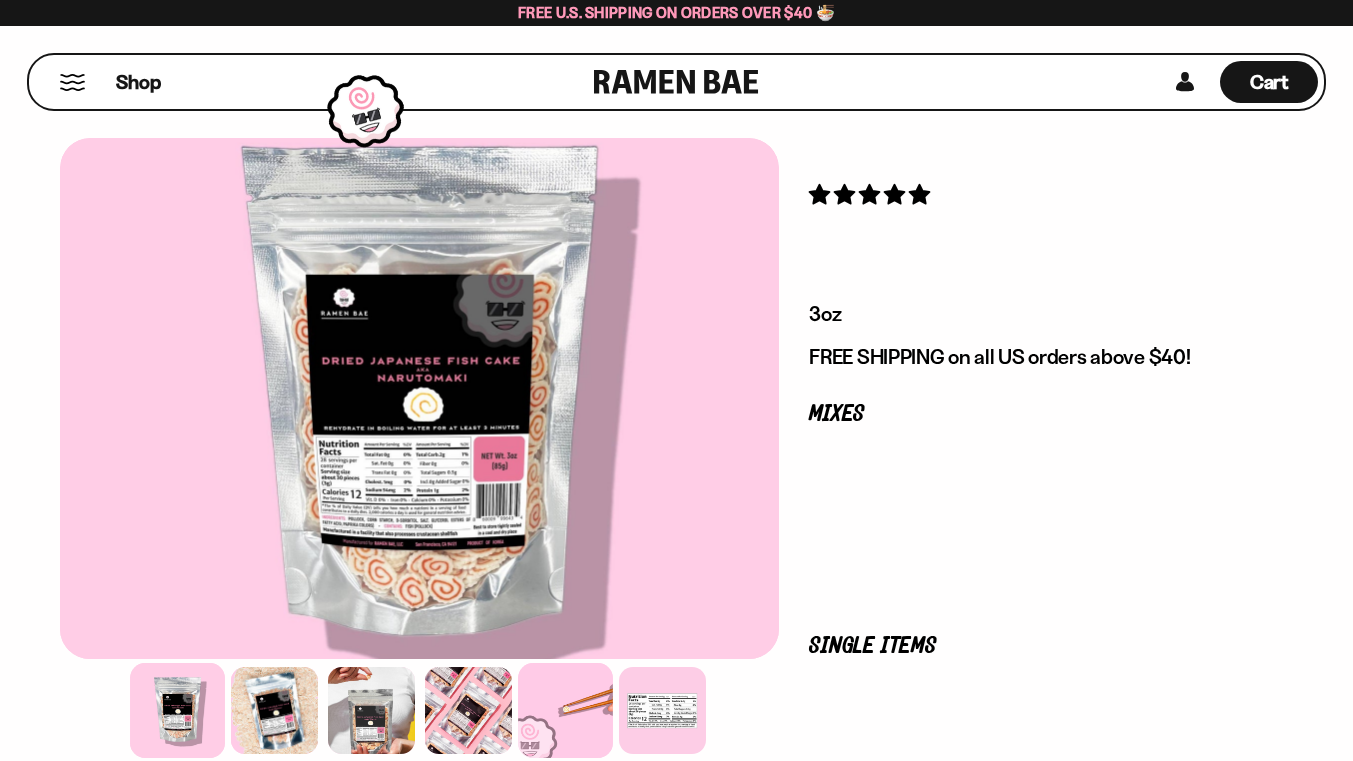 scroll, scrollTop: 0, scrollLeft: 0, axis: both 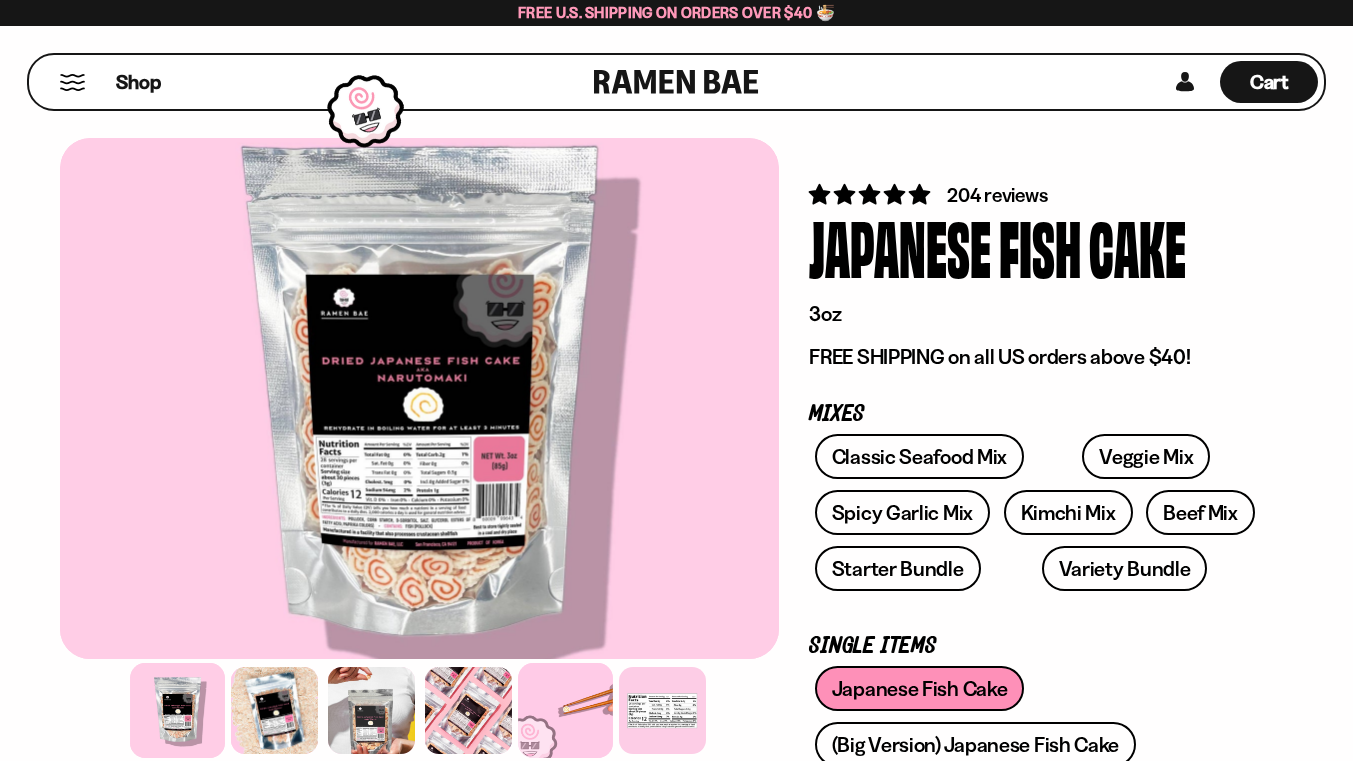 click at bounding box center [565, 710] 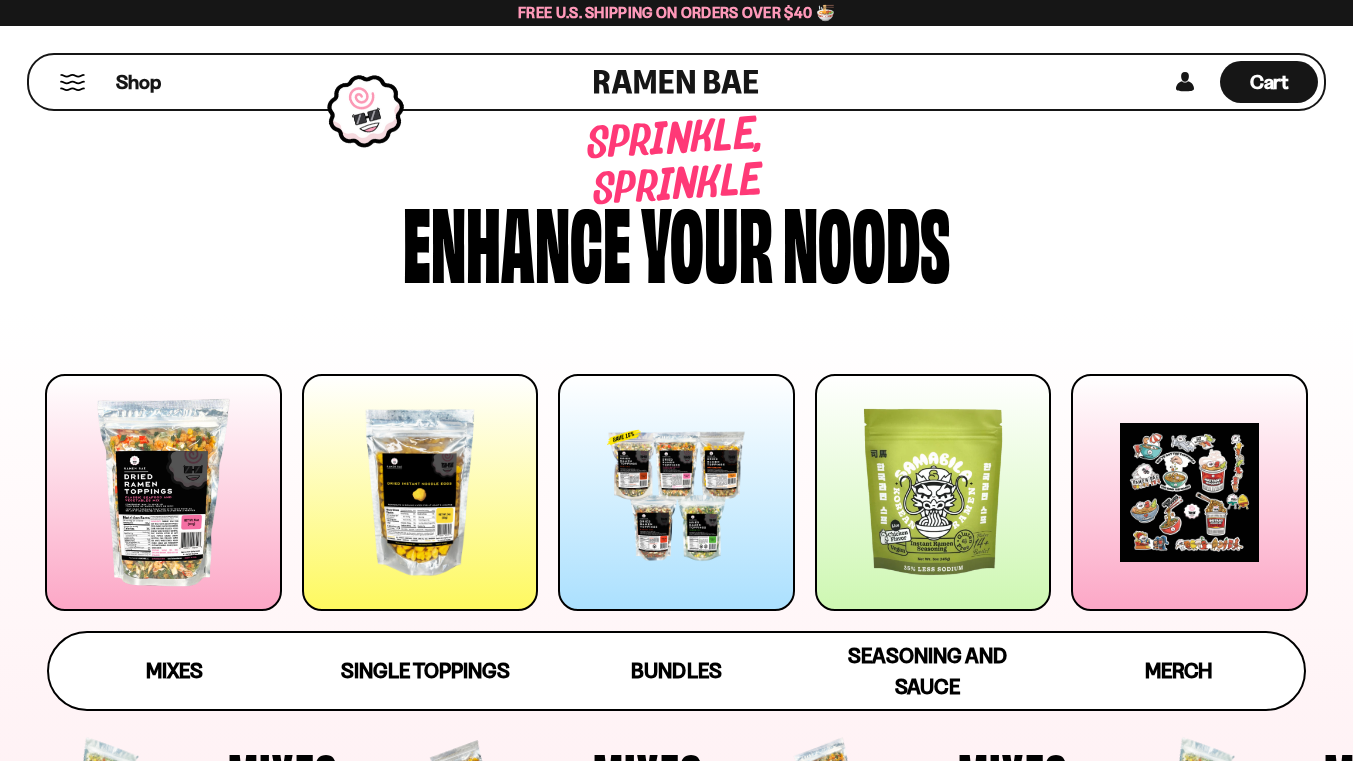 scroll, scrollTop: 1560, scrollLeft: 0, axis: vertical 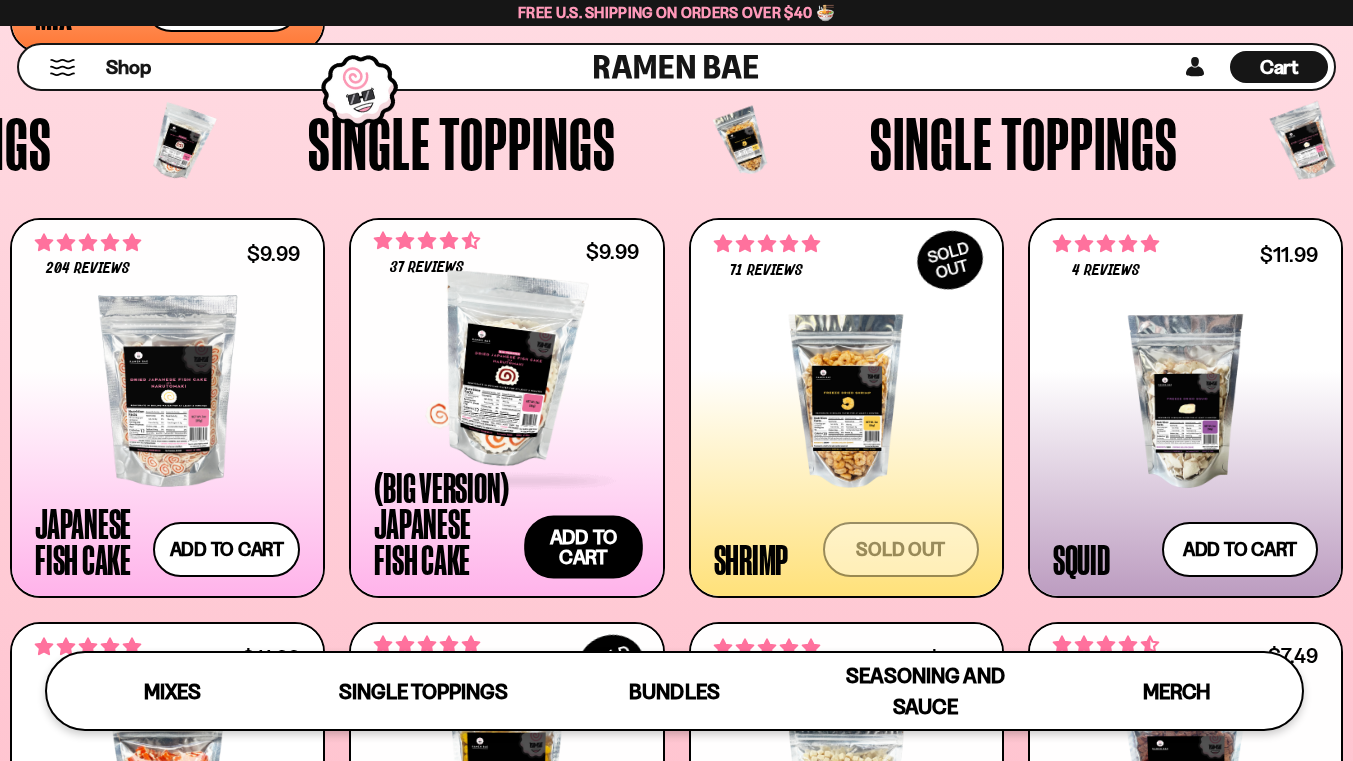 click on "Add to cart
Add
—
Regular price
$9.99
Regular price
Sale price
$9.99
Unit price
/
per" at bounding box center (583, 546) 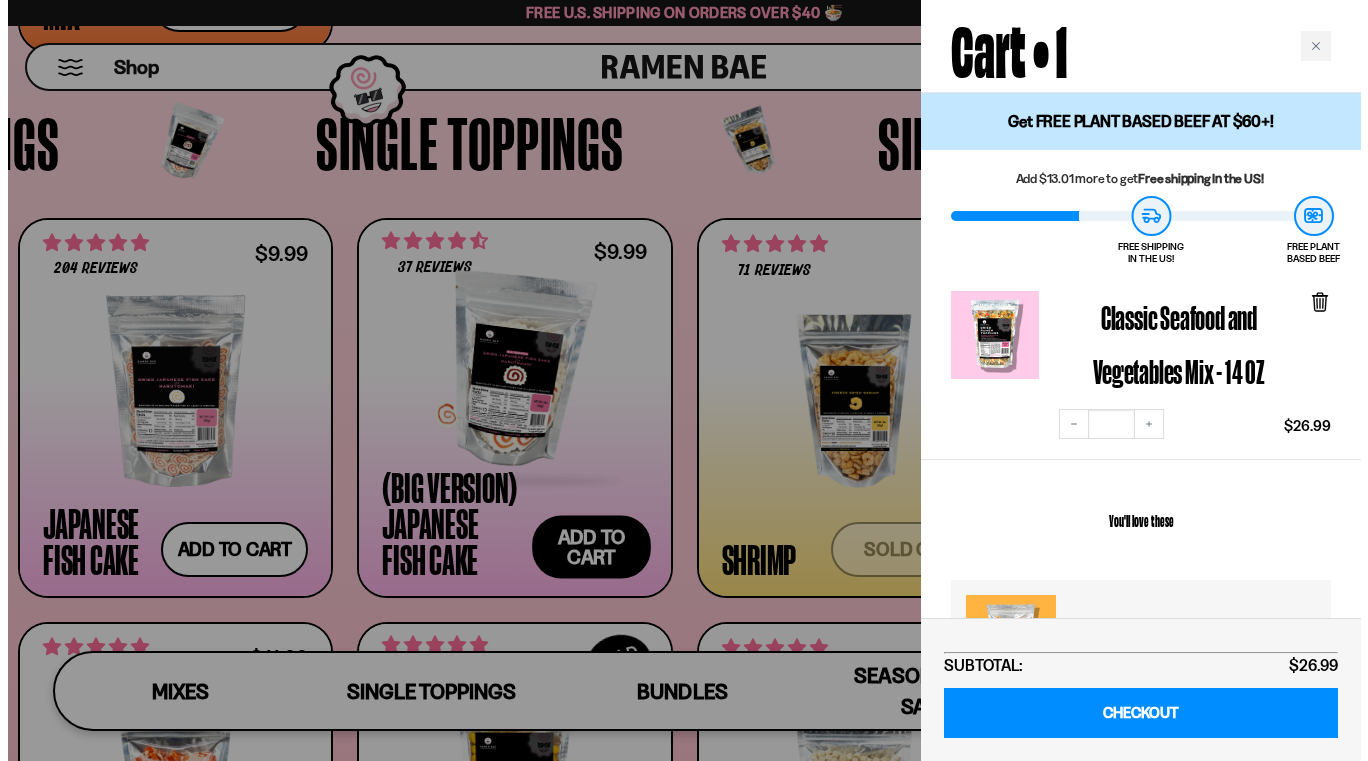 scroll, scrollTop: 1568, scrollLeft: 0, axis: vertical 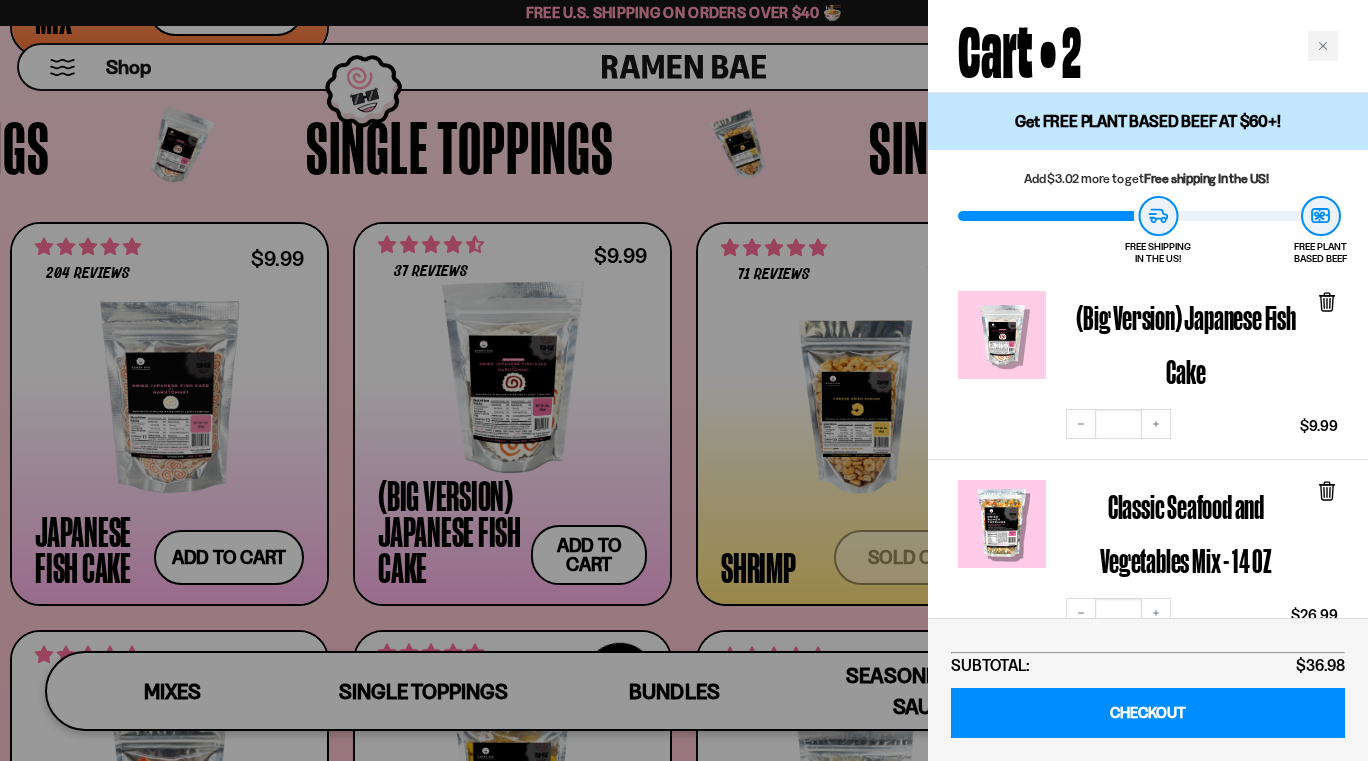 click at bounding box center [684, 380] 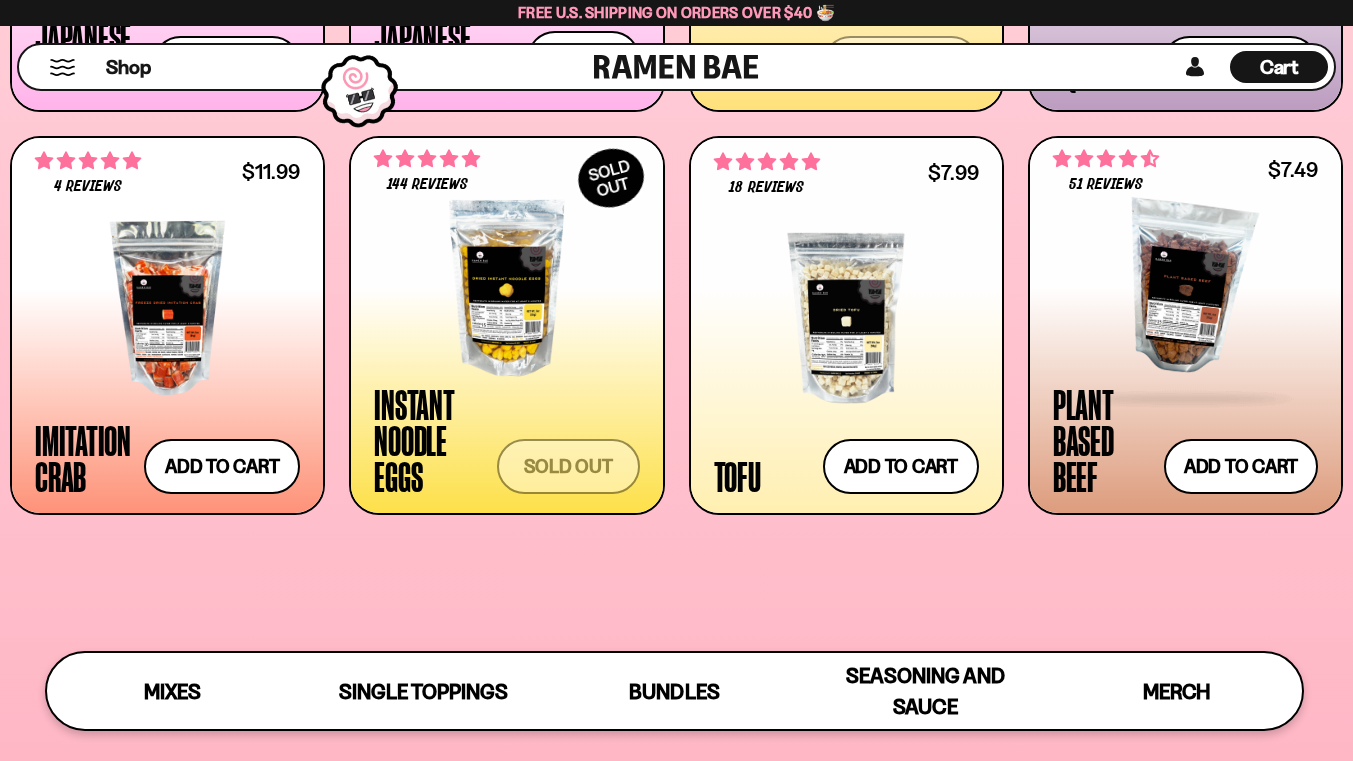 scroll, scrollTop: 2061, scrollLeft: 0, axis: vertical 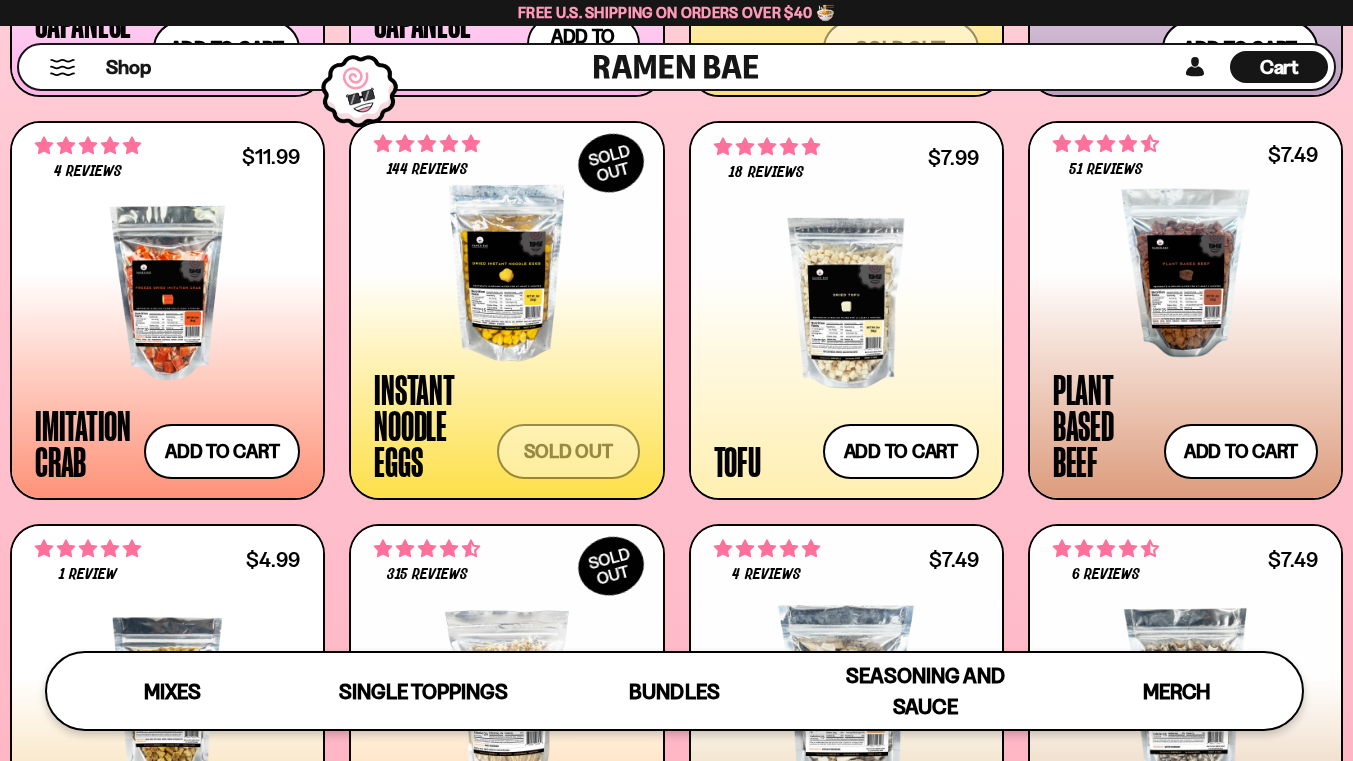click on "Cart" at bounding box center [1279, 67] 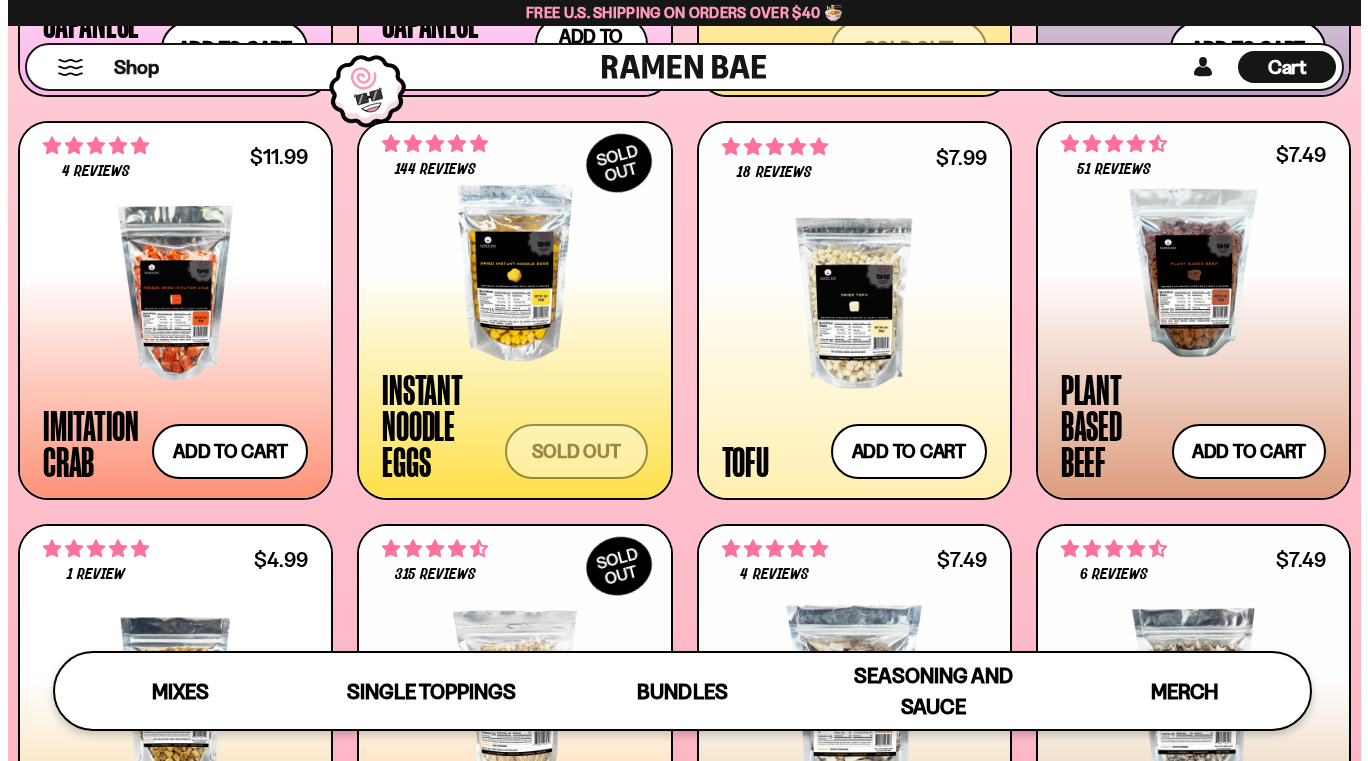 scroll, scrollTop: 2073, scrollLeft: 0, axis: vertical 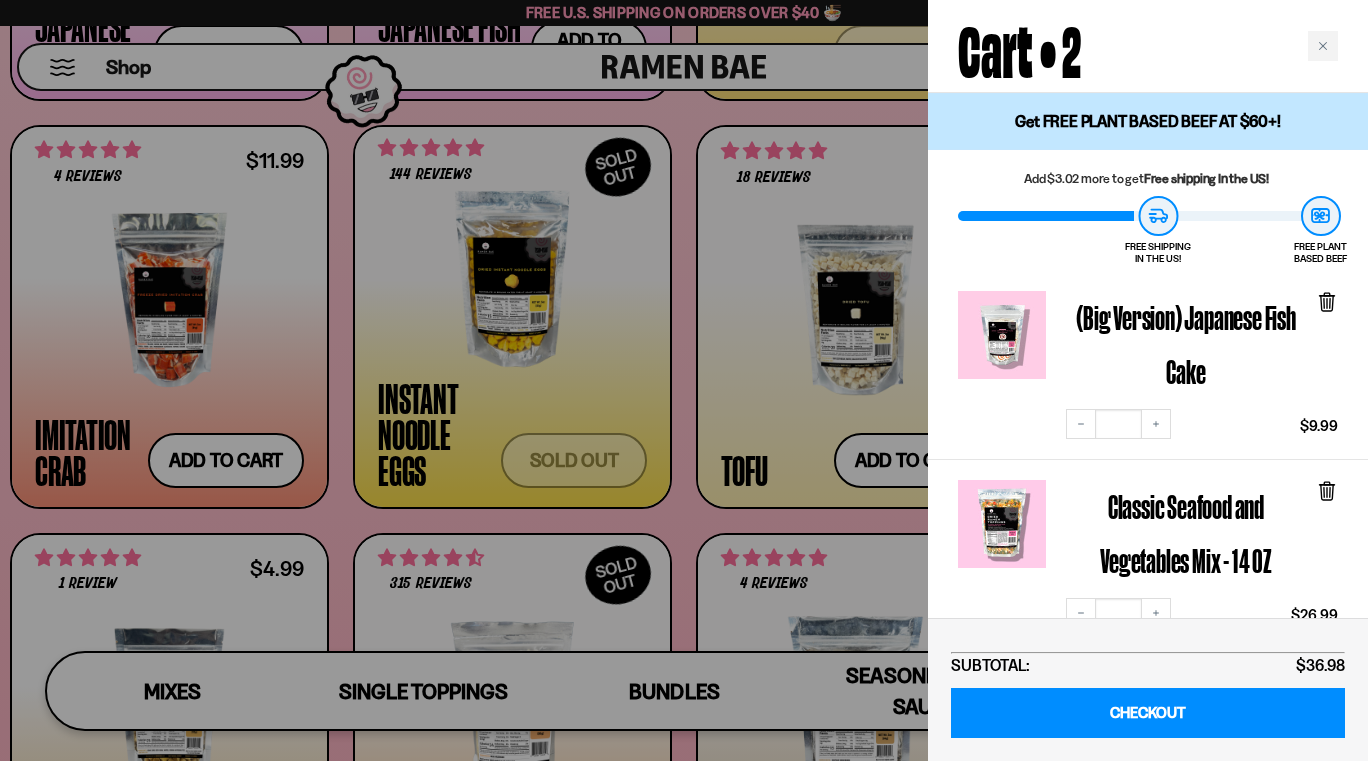 click at bounding box center [684, 380] 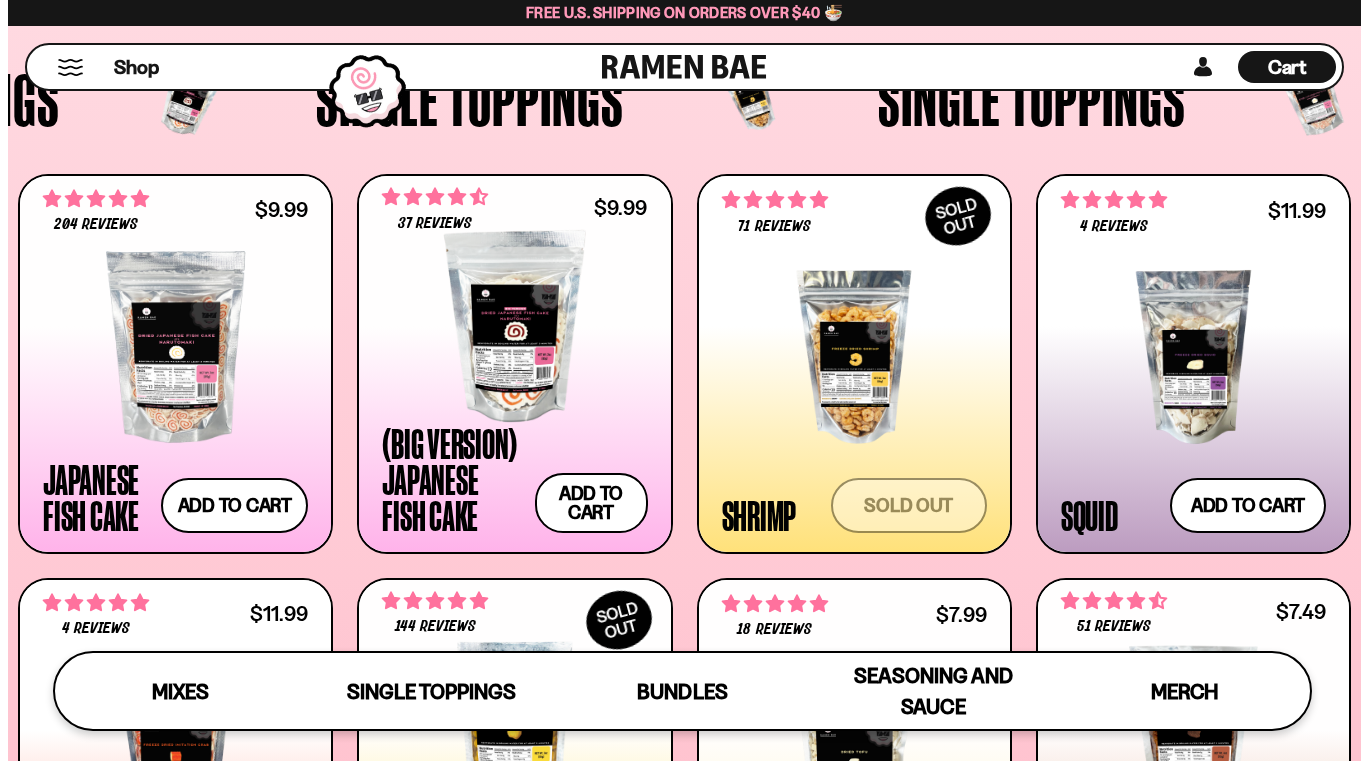 scroll, scrollTop: 1661, scrollLeft: 0, axis: vertical 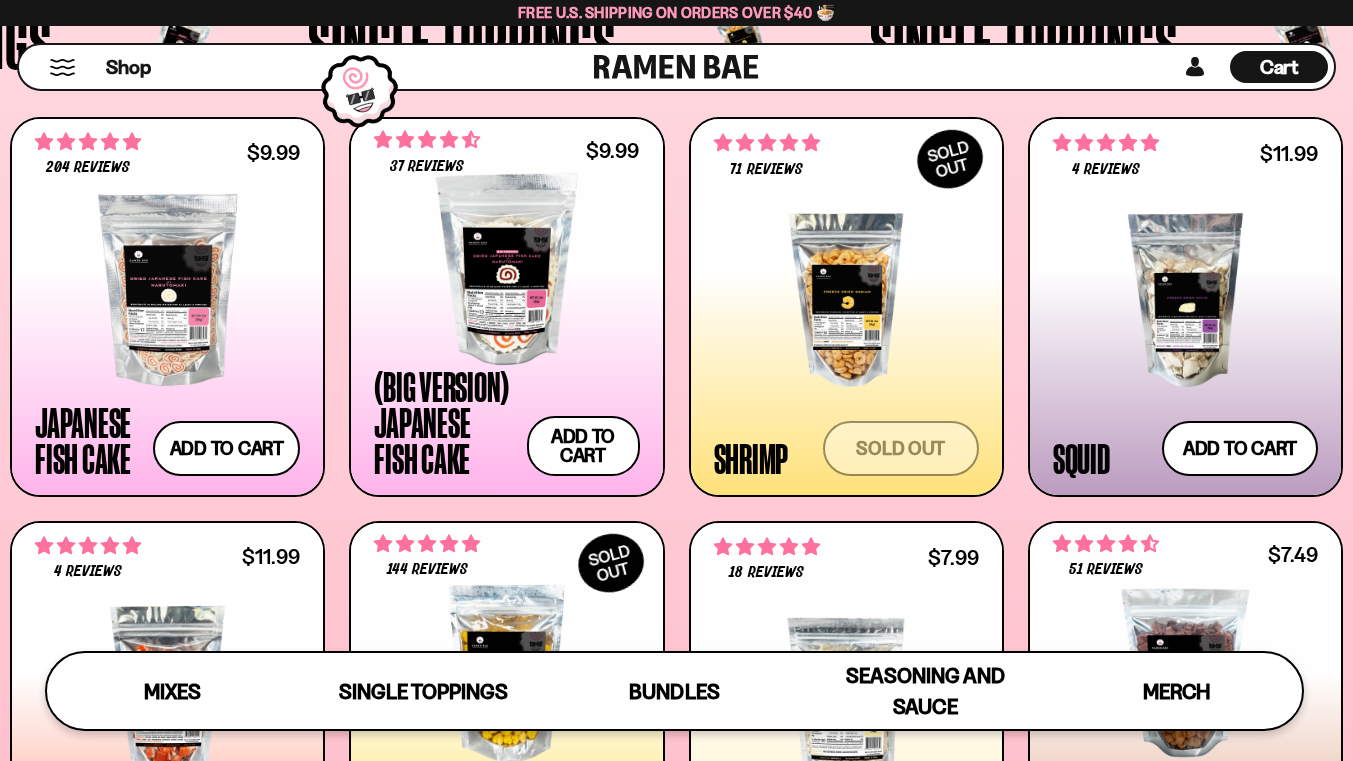 click on "Cart
D0381C2F-513E-4F90-8A41-6F0A75DCBAAA" at bounding box center [1279, 67] 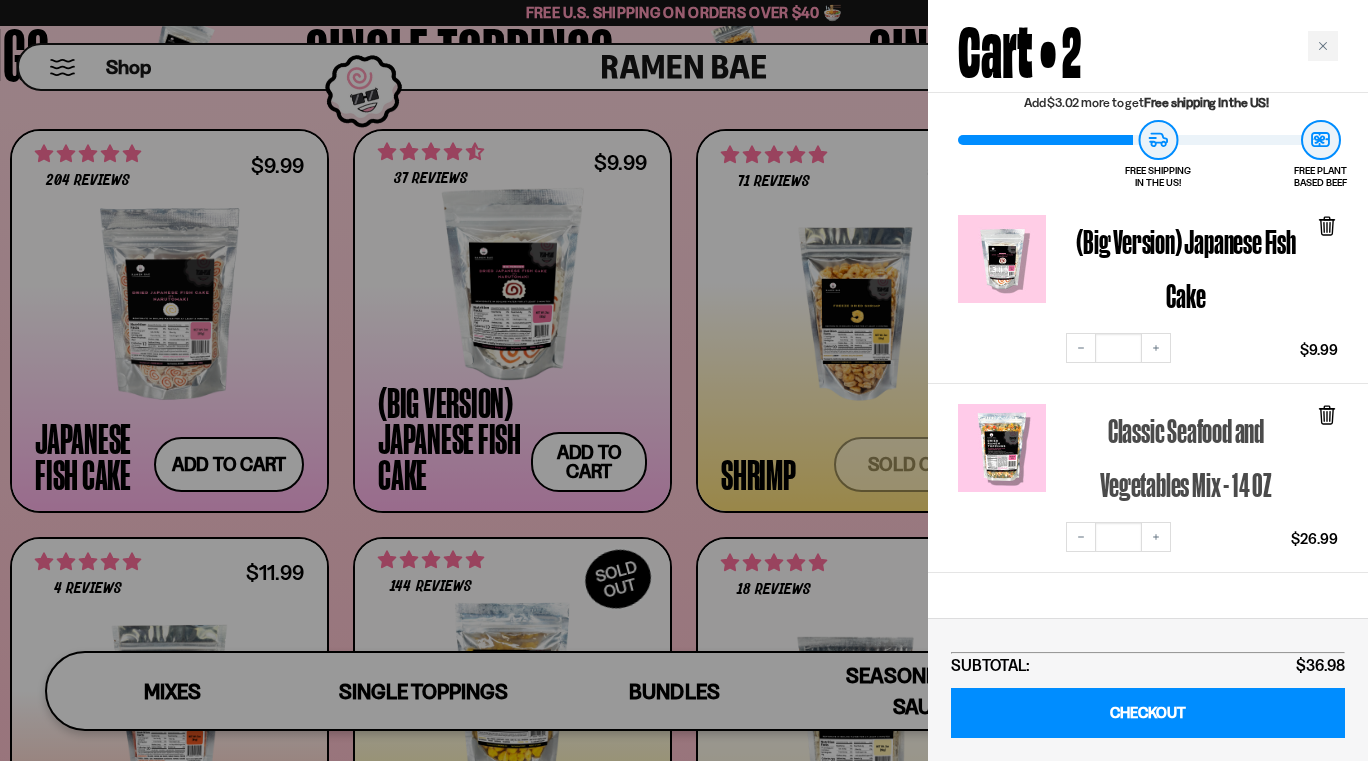 scroll, scrollTop: 100, scrollLeft: 0, axis: vertical 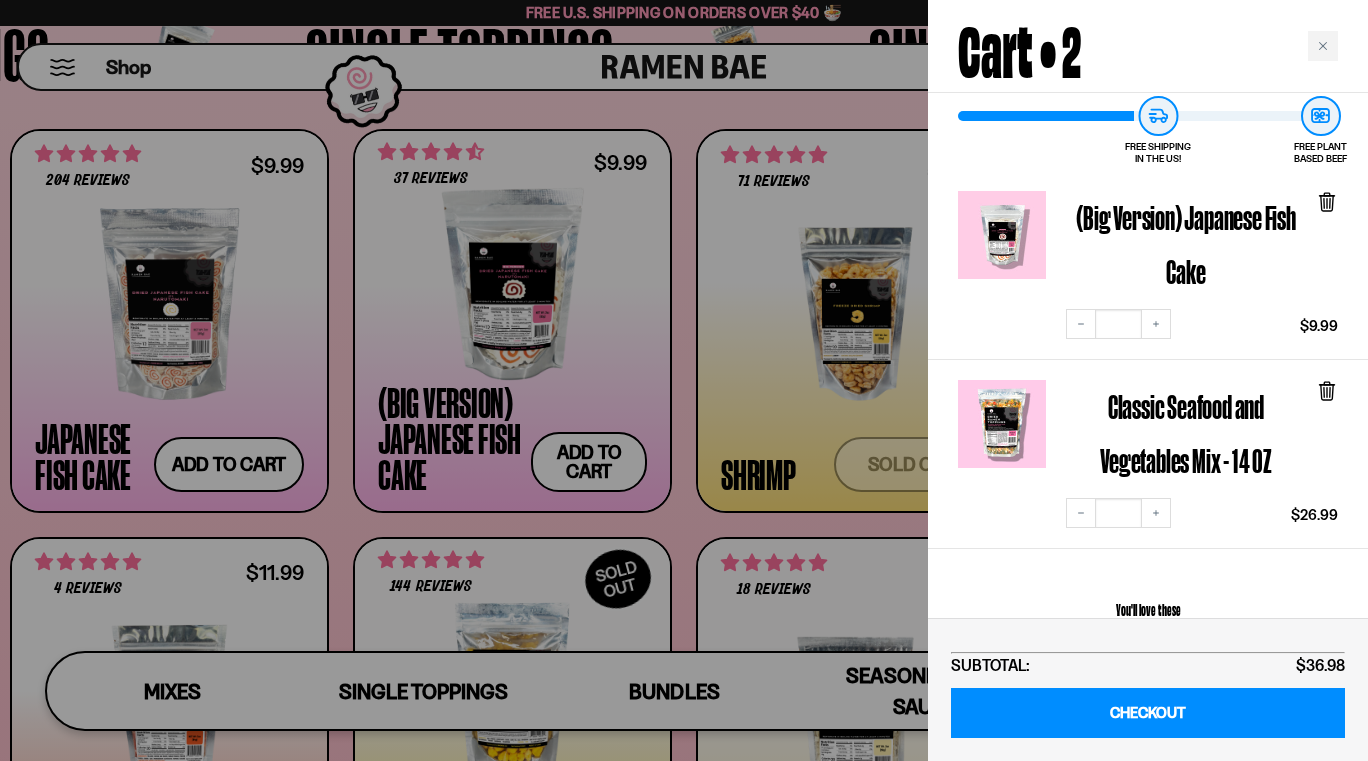 click at bounding box center [684, 380] 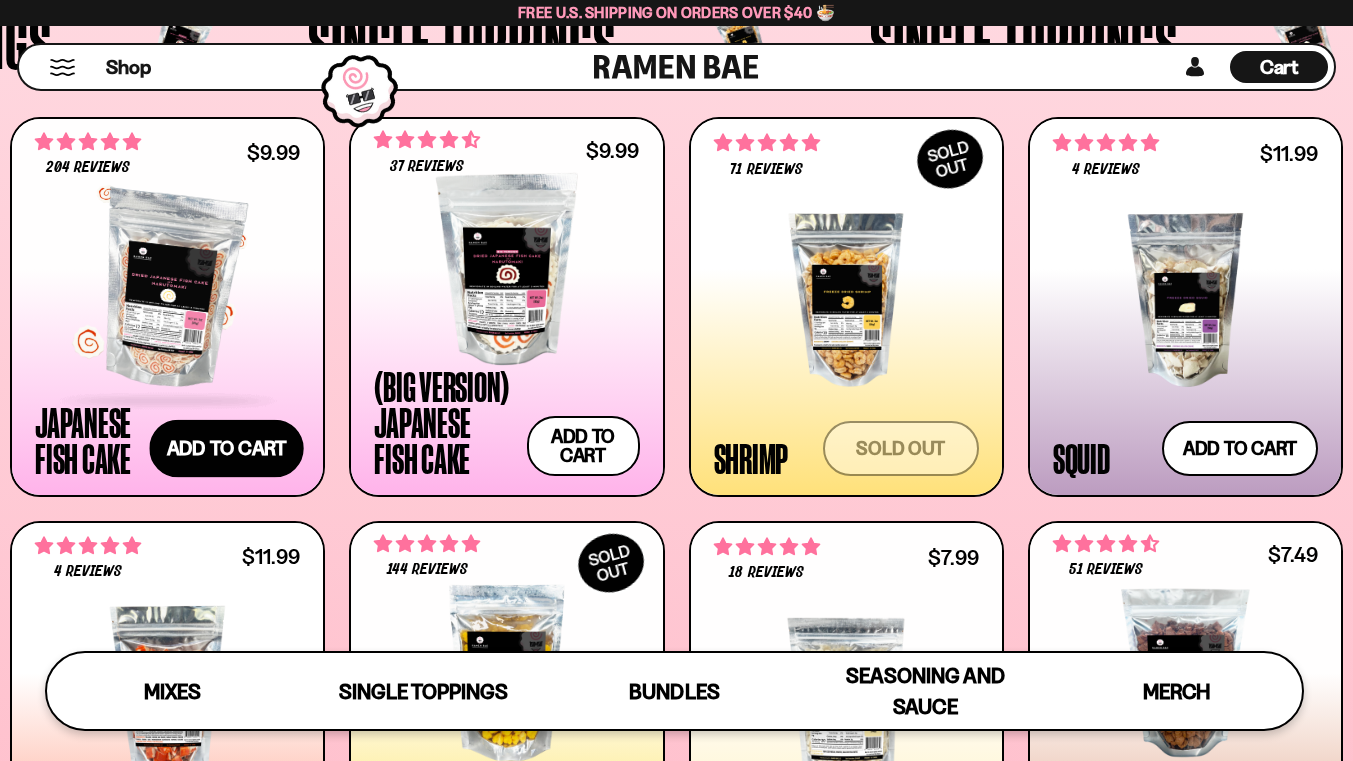 click on "Add to cart
Add
—
Regular price
$9.99
Regular price
Sale price
$9.99
Unit price
/
per" at bounding box center [227, 448] 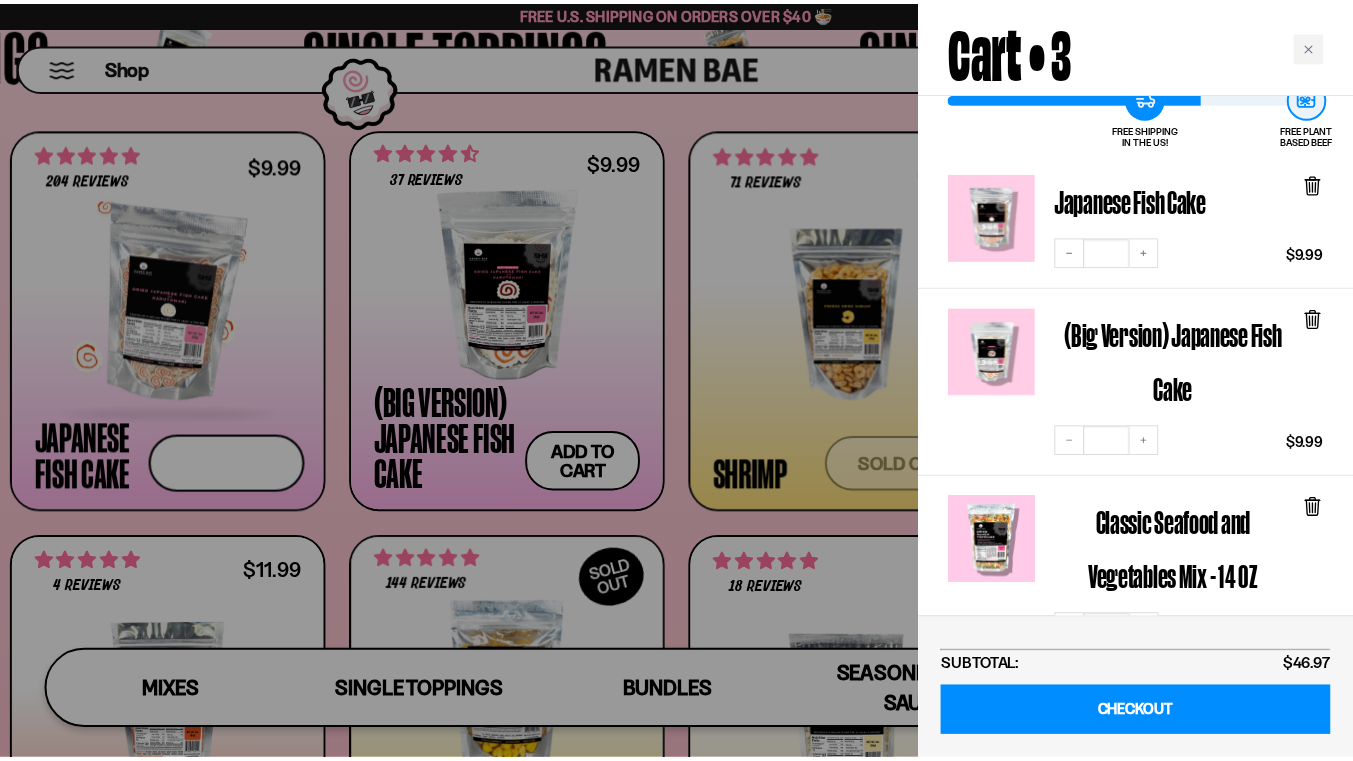 scroll, scrollTop: 200, scrollLeft: 0, axis: vertical 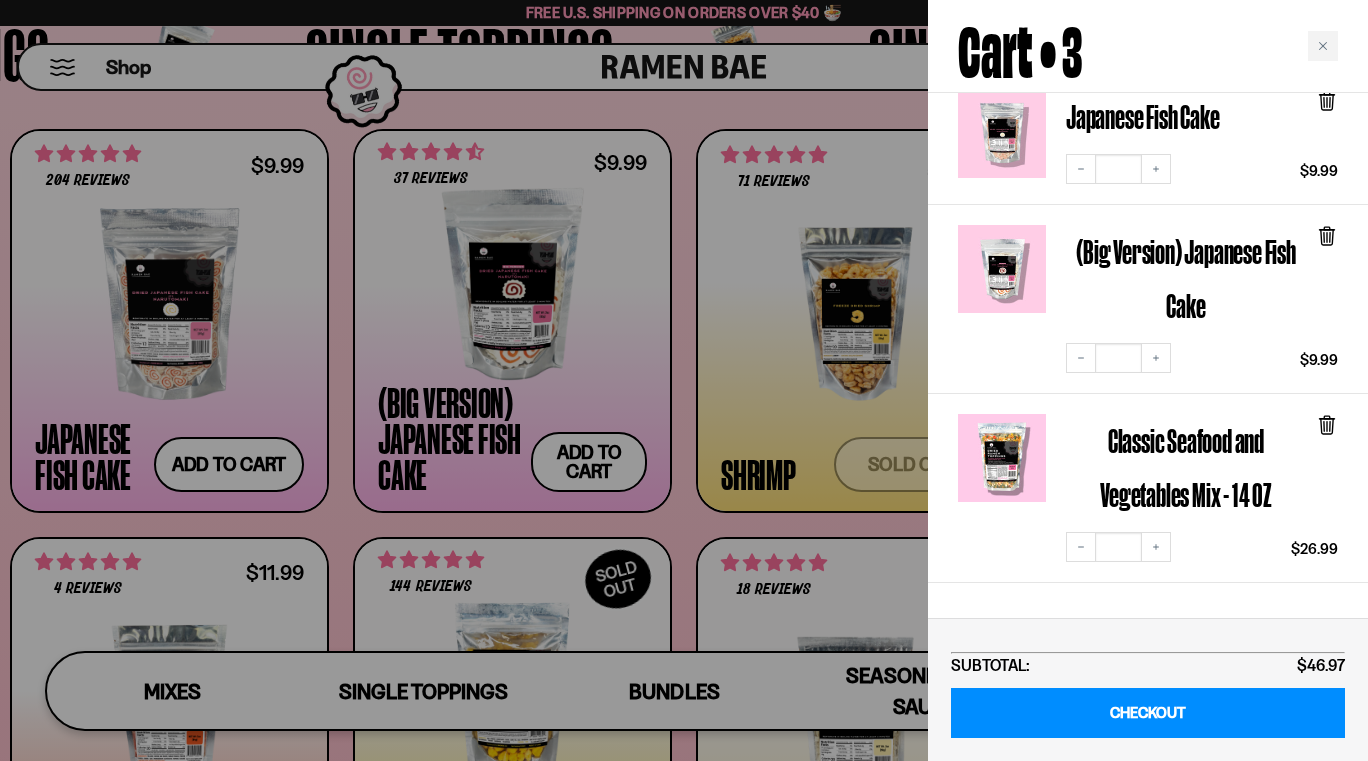 click at bounding box center (684, 380) 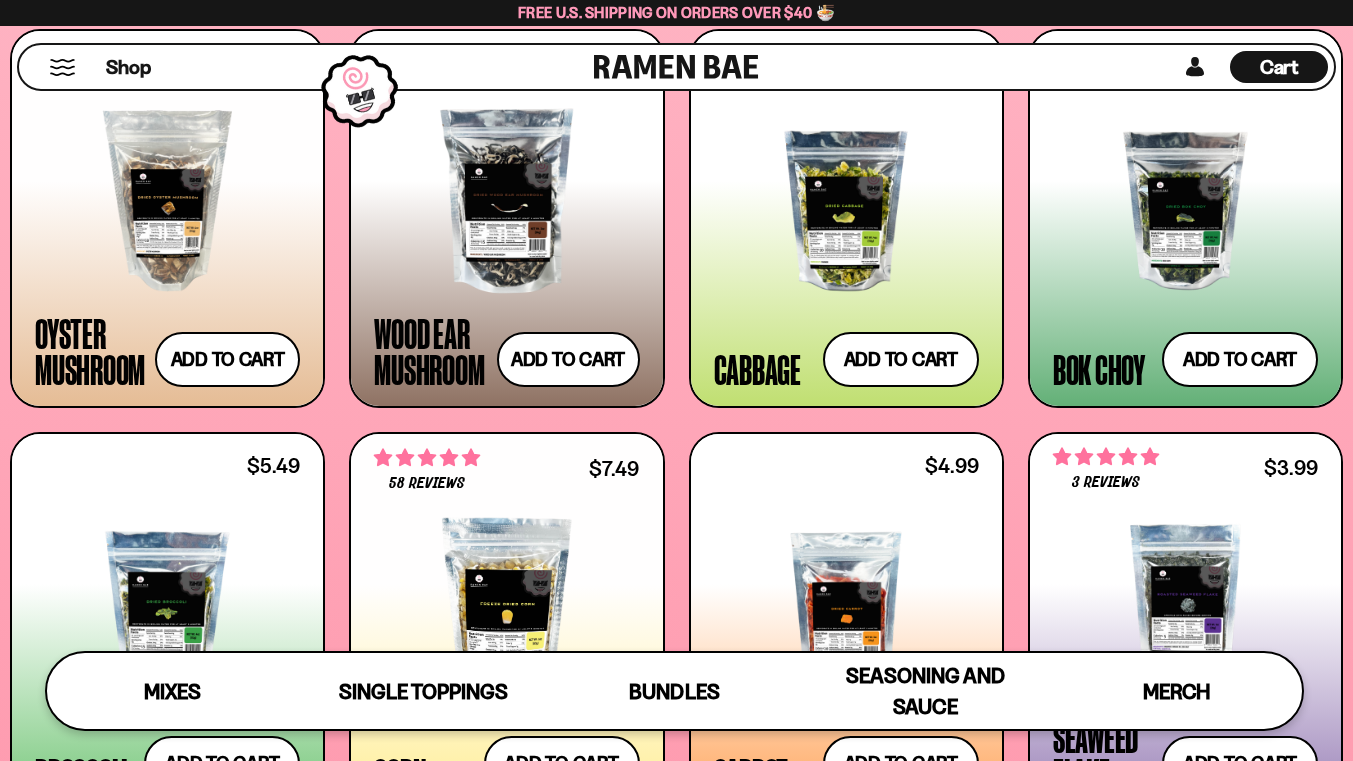 scroll, scrollTop: 2961, scrollLeft: 0, axis: vertical 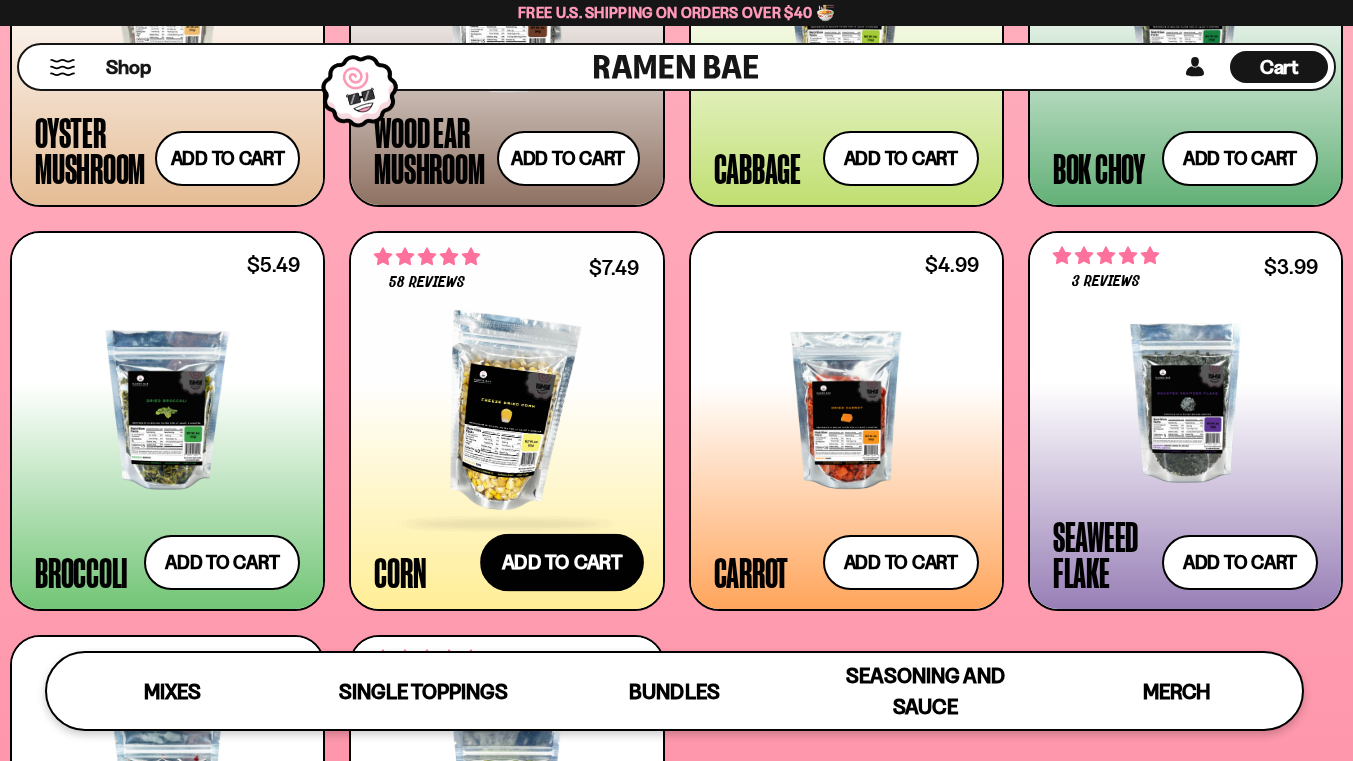 click on "Add to cart
Add
—
Regular price
$7.49
Regular price
Sale price
$7.49
Unit price
/
per" at bounding box center [562, 562] 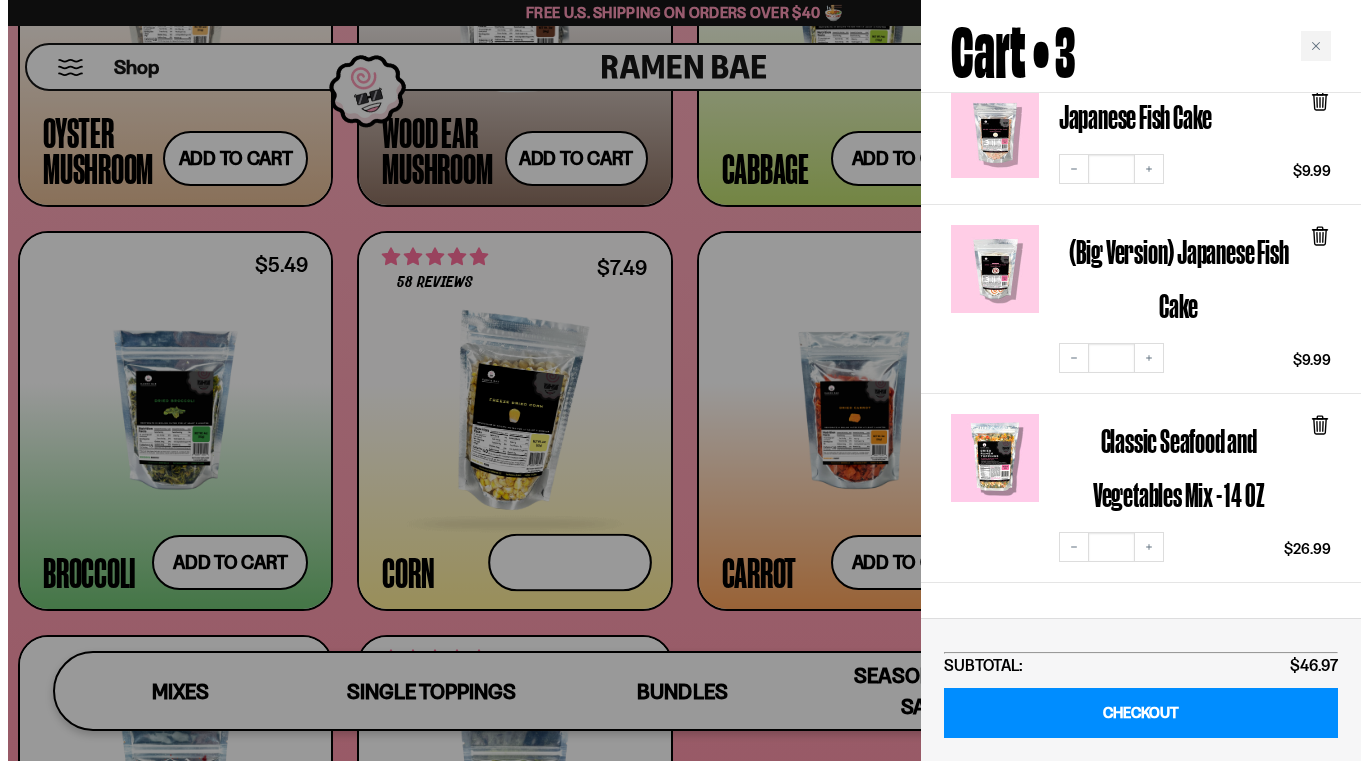 scroll, scrollTop: 3187, scrollLeft: 0, axis: vertical 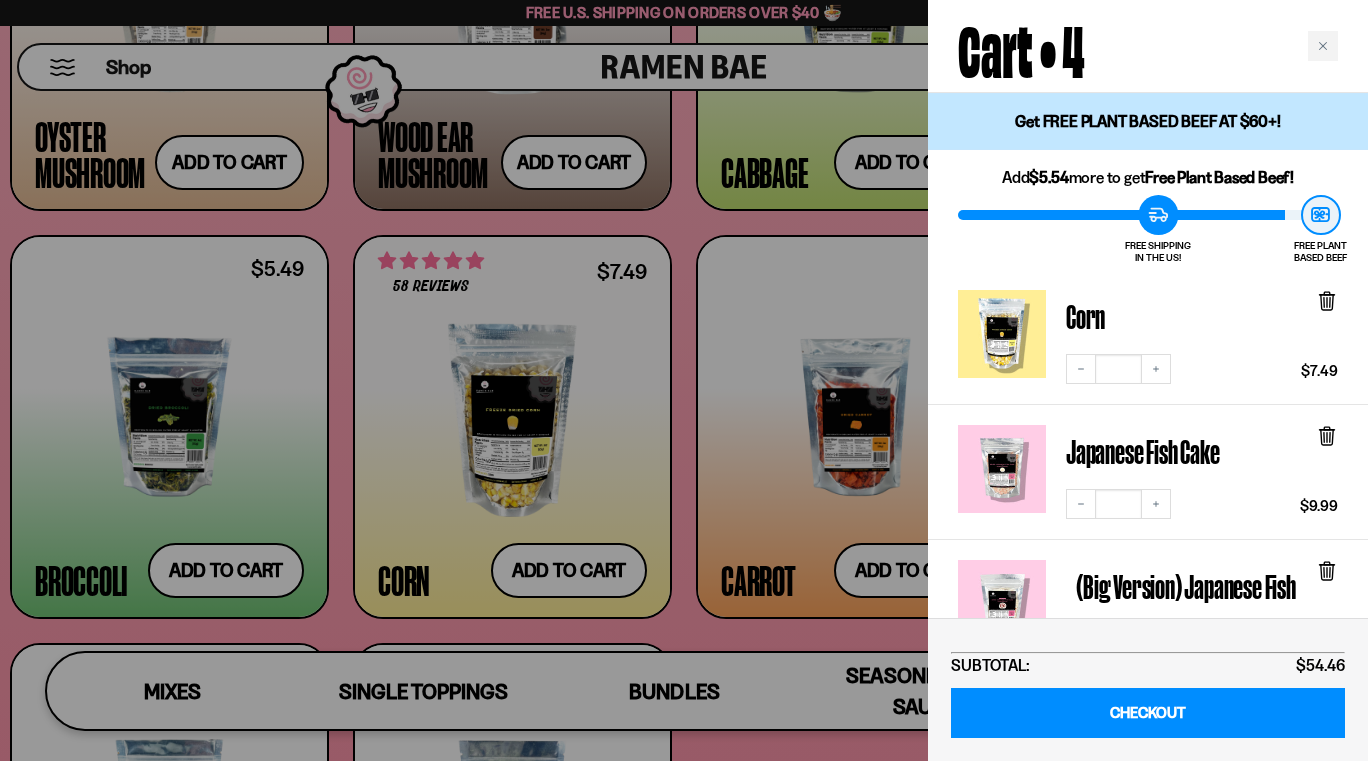 click at bounding box center [684, 380] 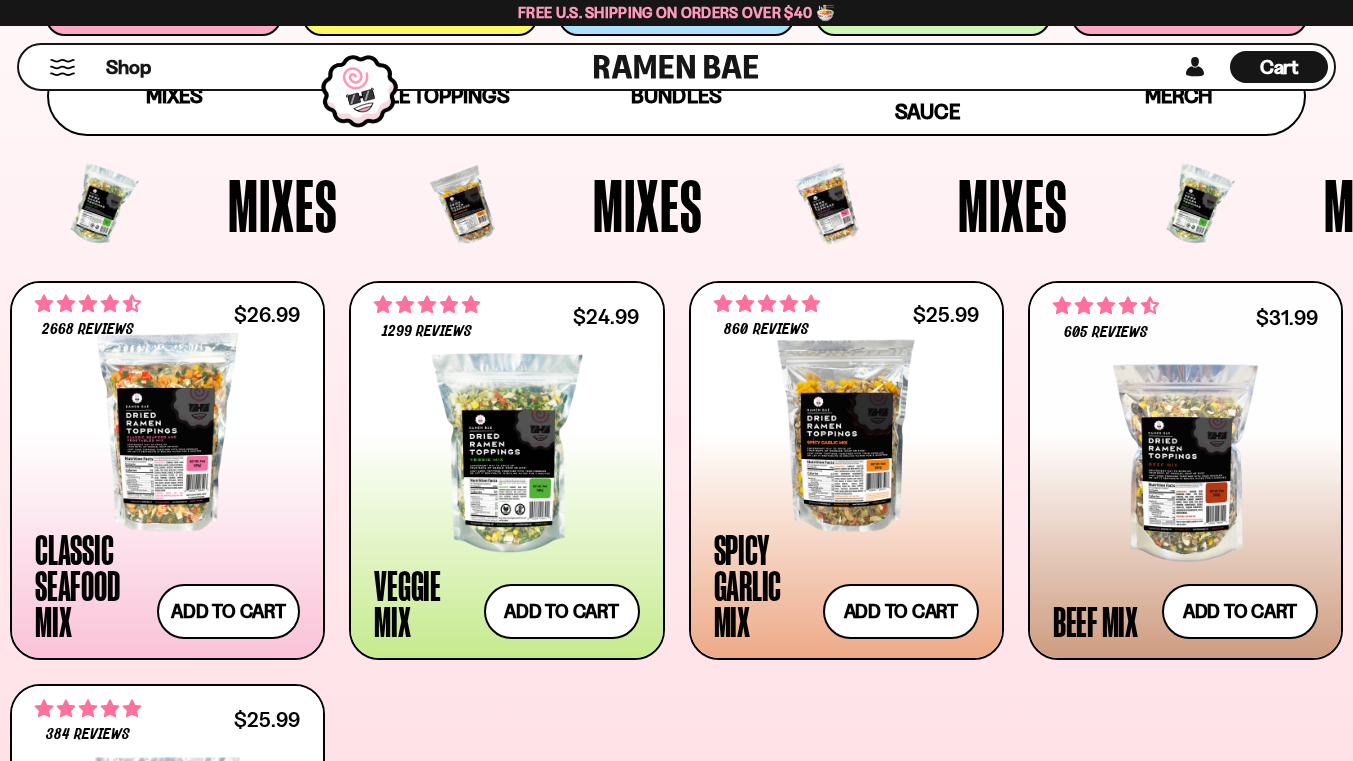 scroll, scrollTop: 600, scrollLeft: 0, axis: vertical 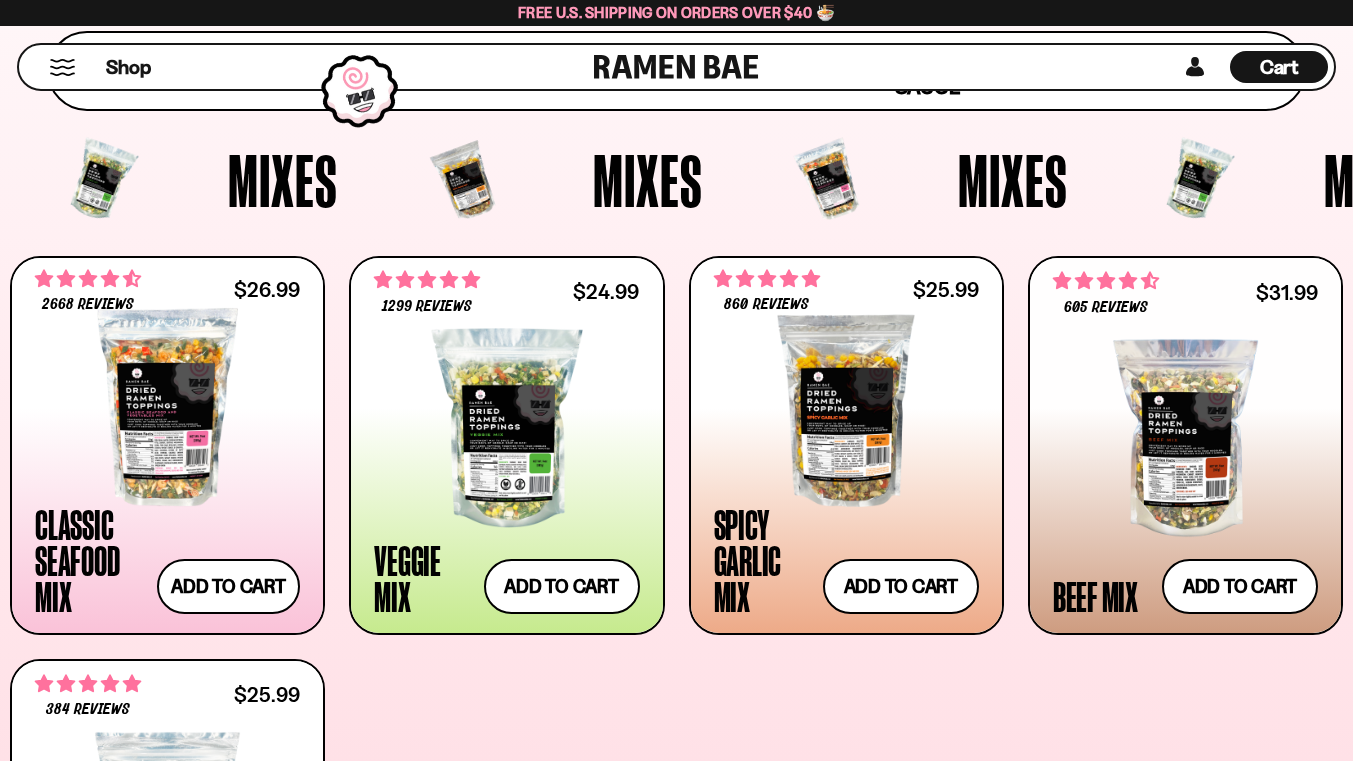 click on "Cart" at bounding box center [1279, 67] 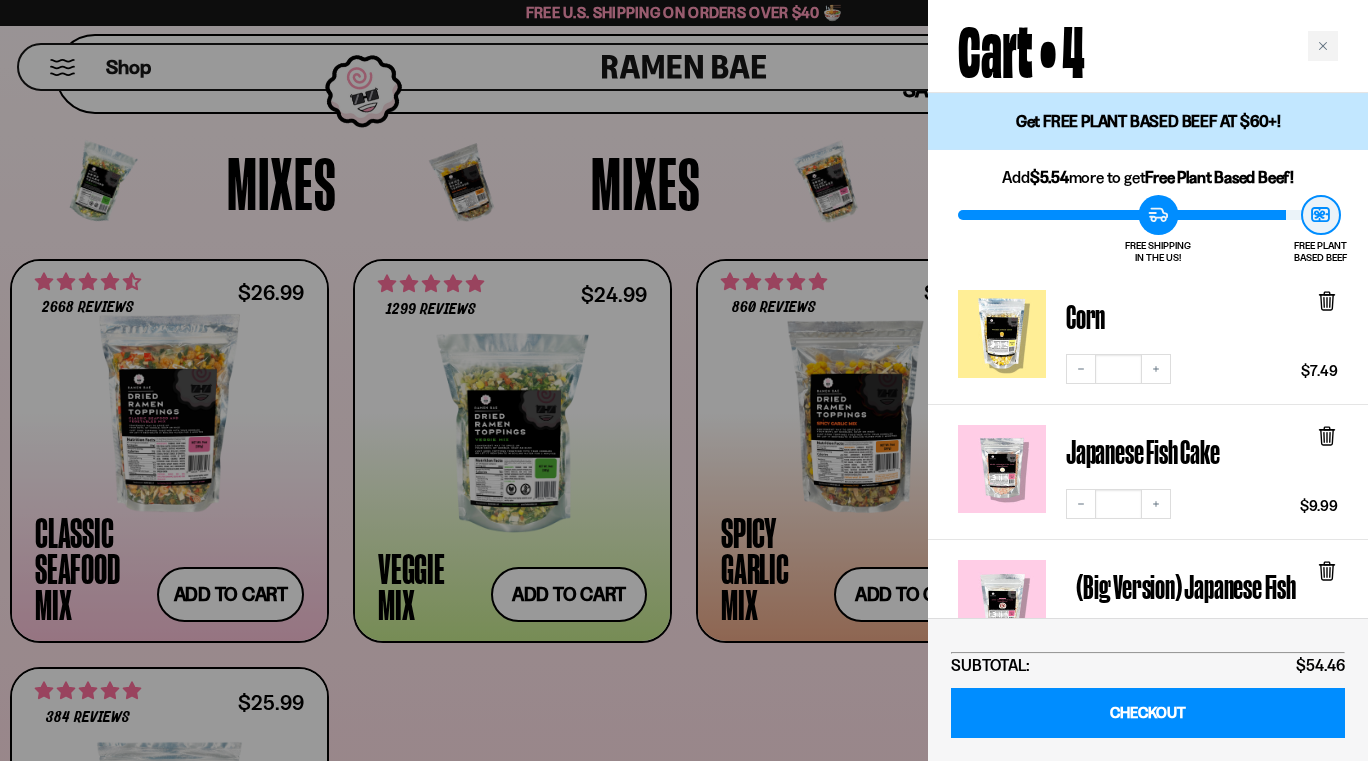 click at bounding box center [684, 380] 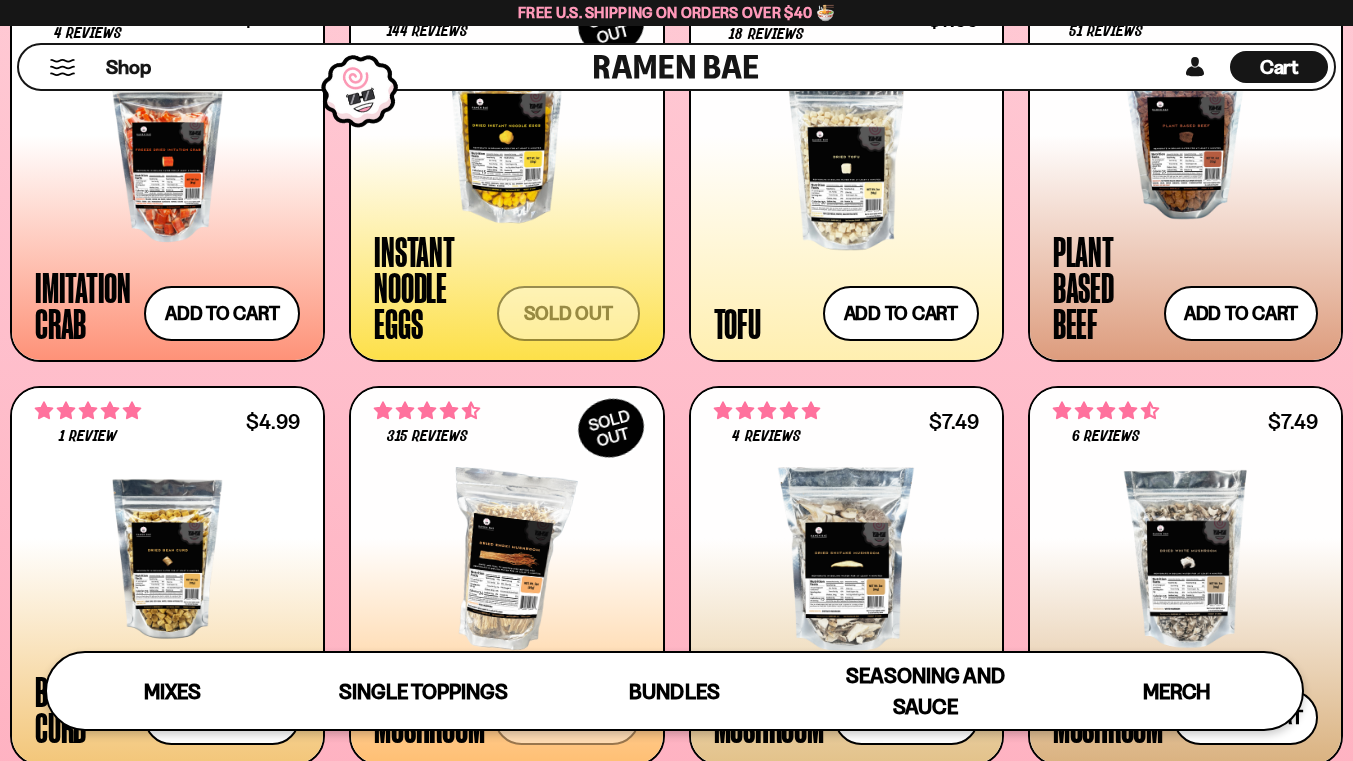 scroll, scrollTop: 2300, scrollLeft: 0, axis: vertical 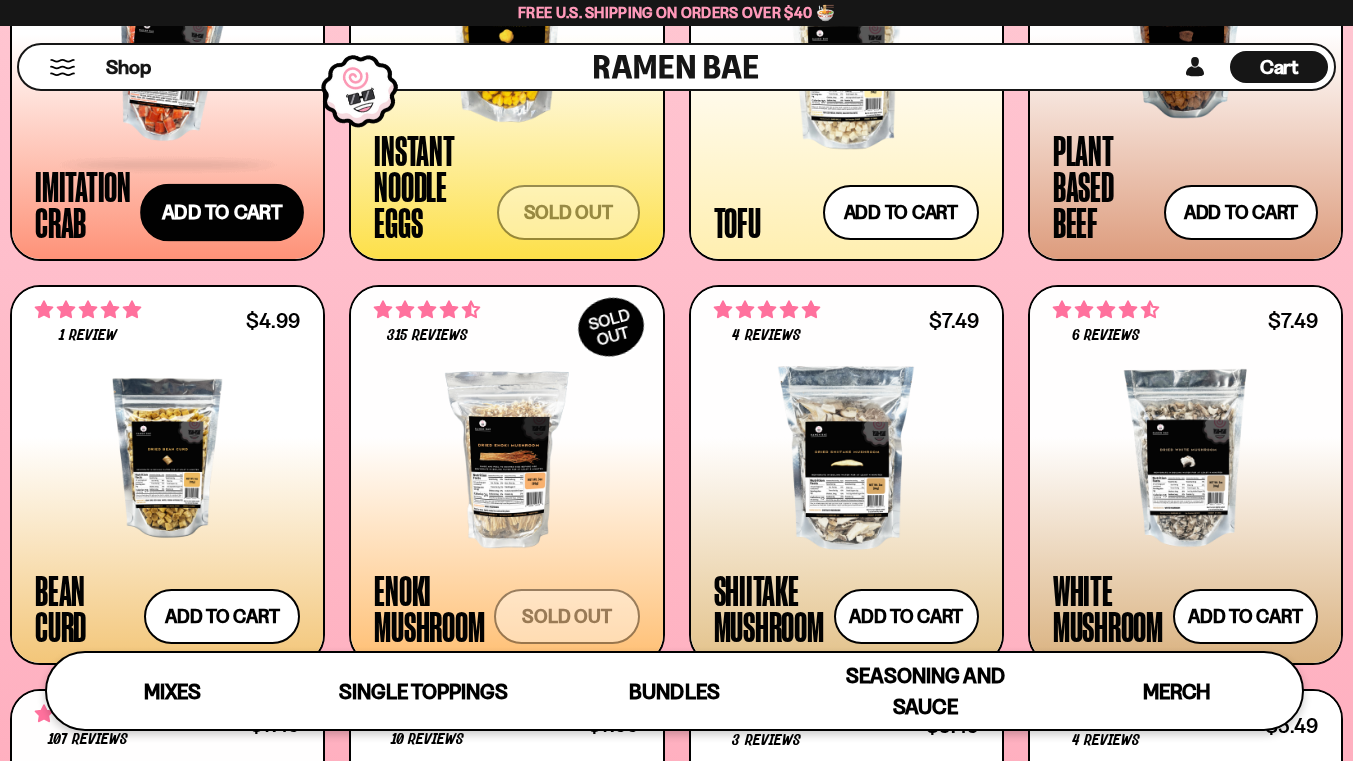 click on "Add to cart
Add
—
Regular price
$11.99
Regular price
Sale price
$11.99
Unit price
/
per" at bounding box center [222, 213] 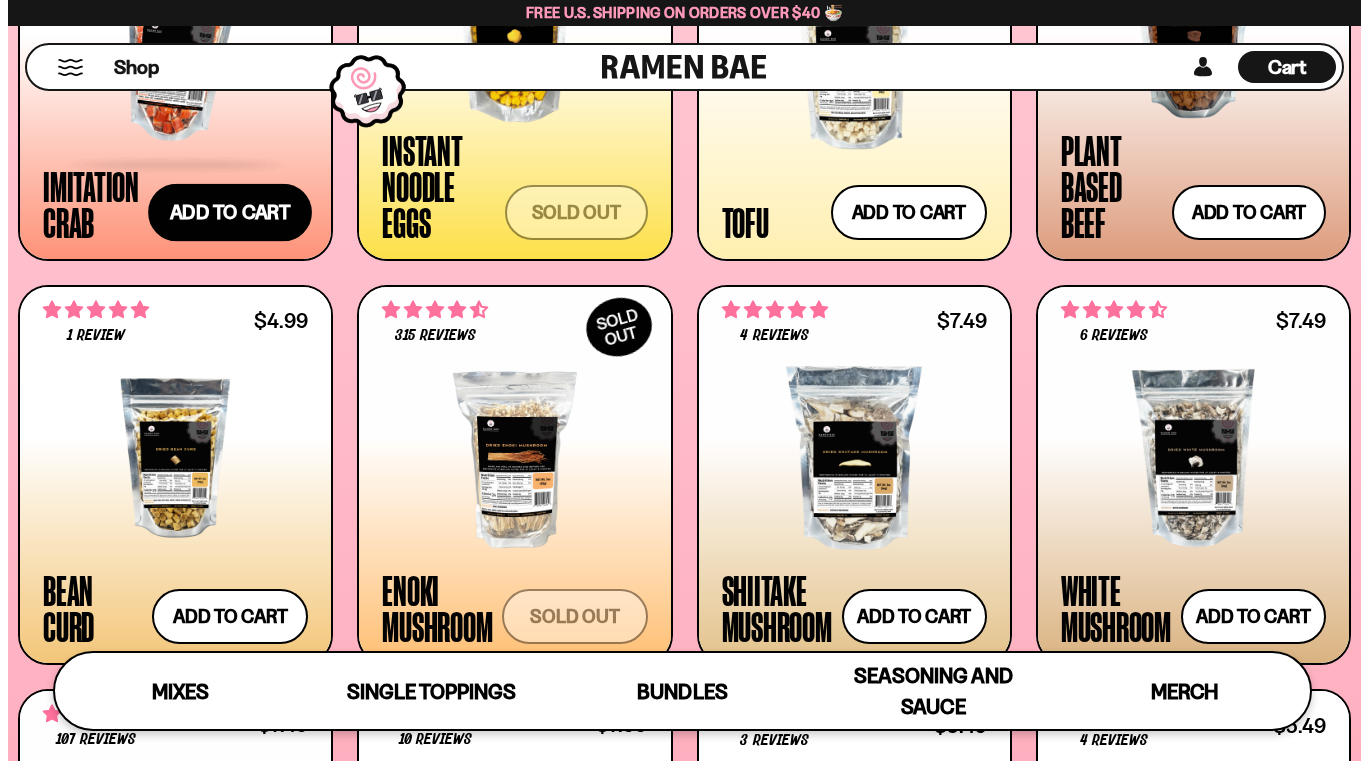 scroll, scrollTop: 2317, scrollLeft: 0, axis: vertical 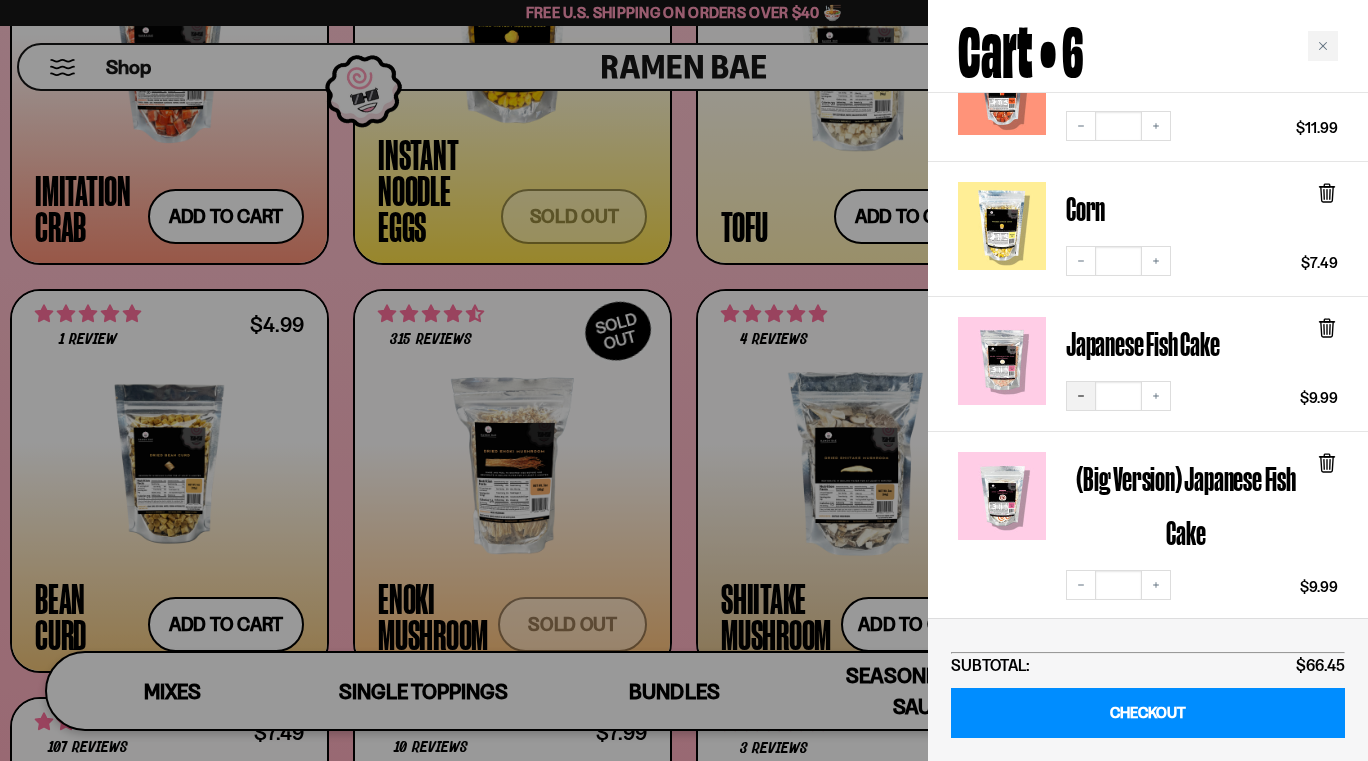 click 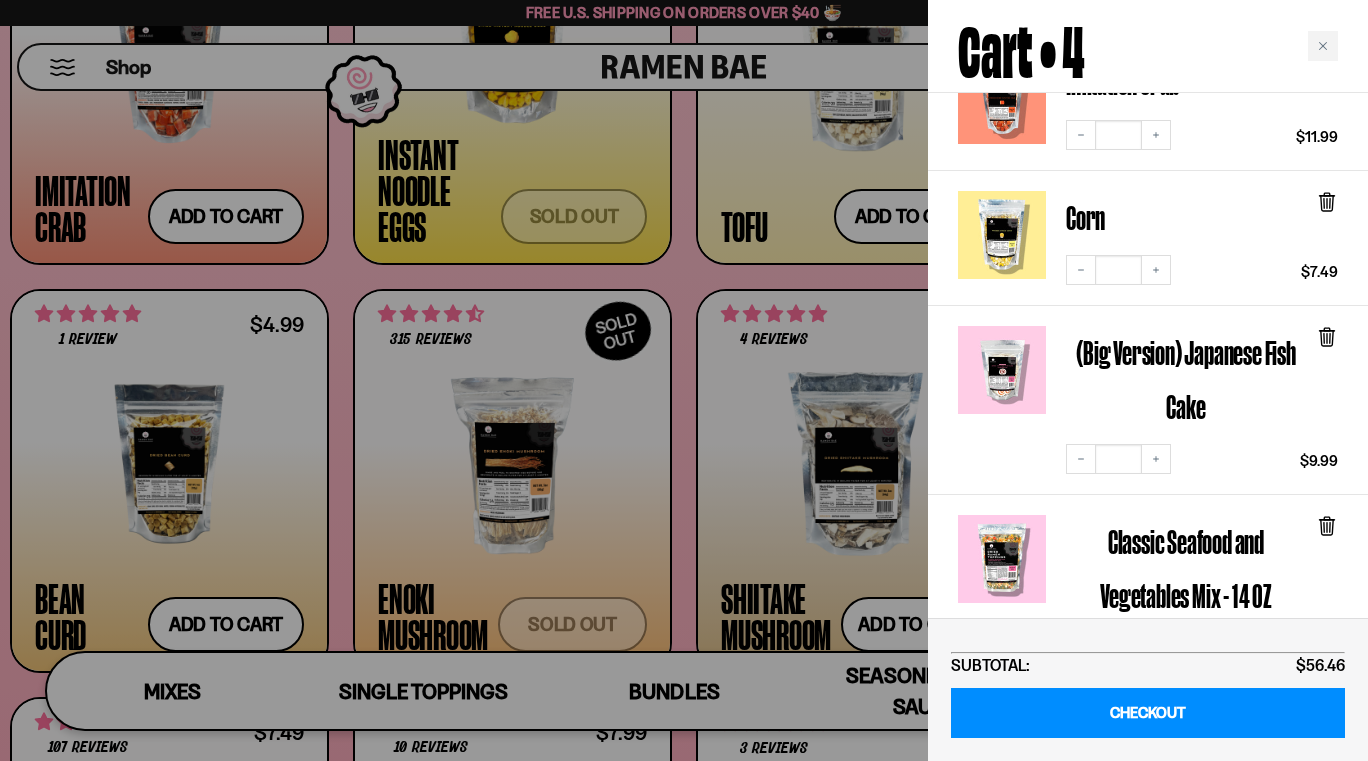 scroll, scrollTop: 0, scrollLeft: 0, axis: both 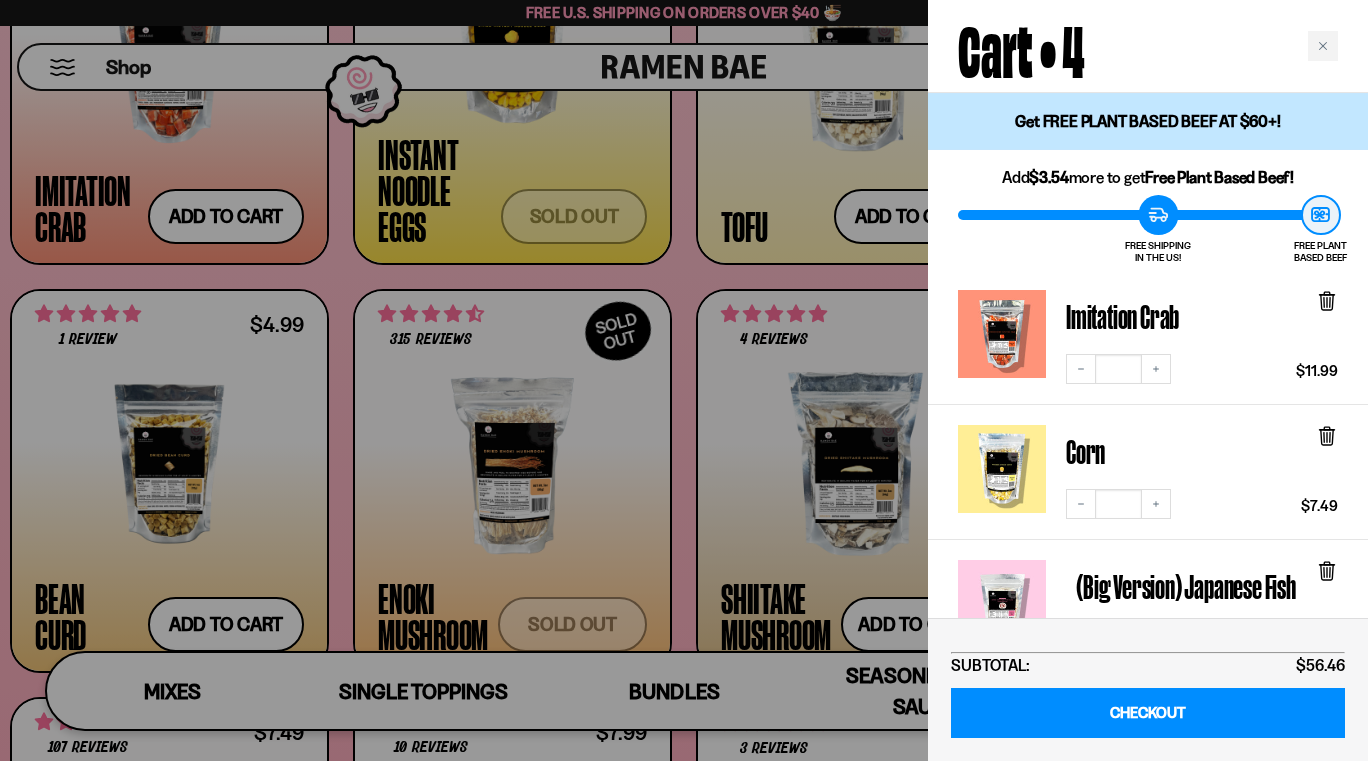 click at bounding box center [684, 380] 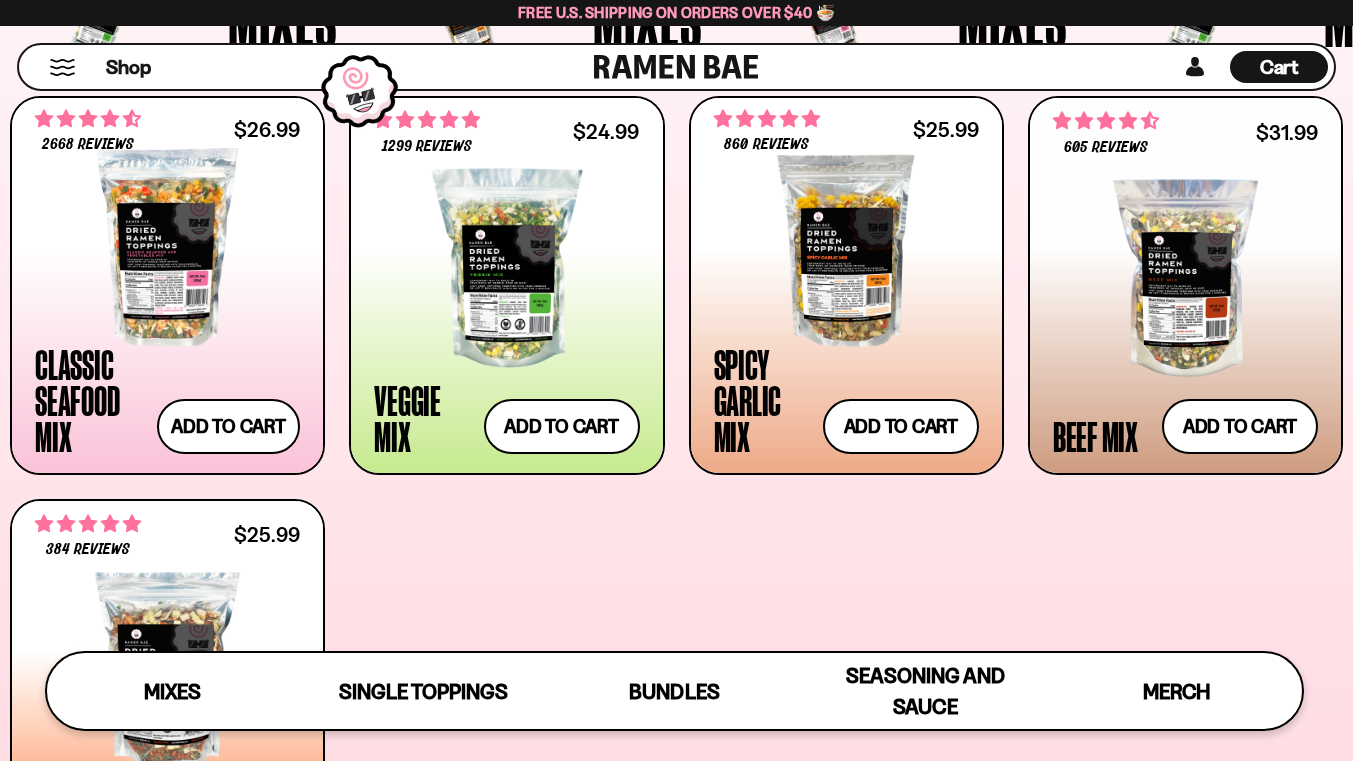 scroll, scrollTop: 700, scrollLeft: 0, axis: vertical 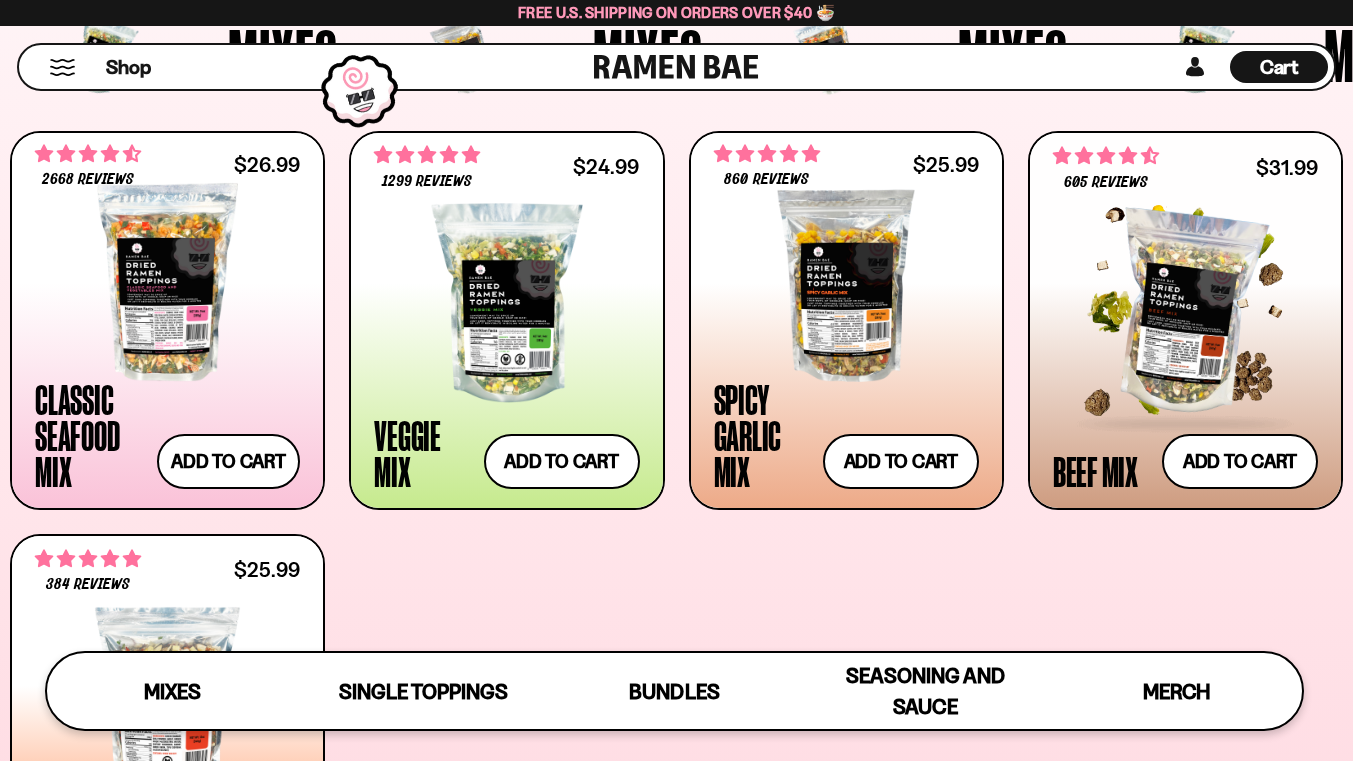 click at bounding box center [1185, 313] 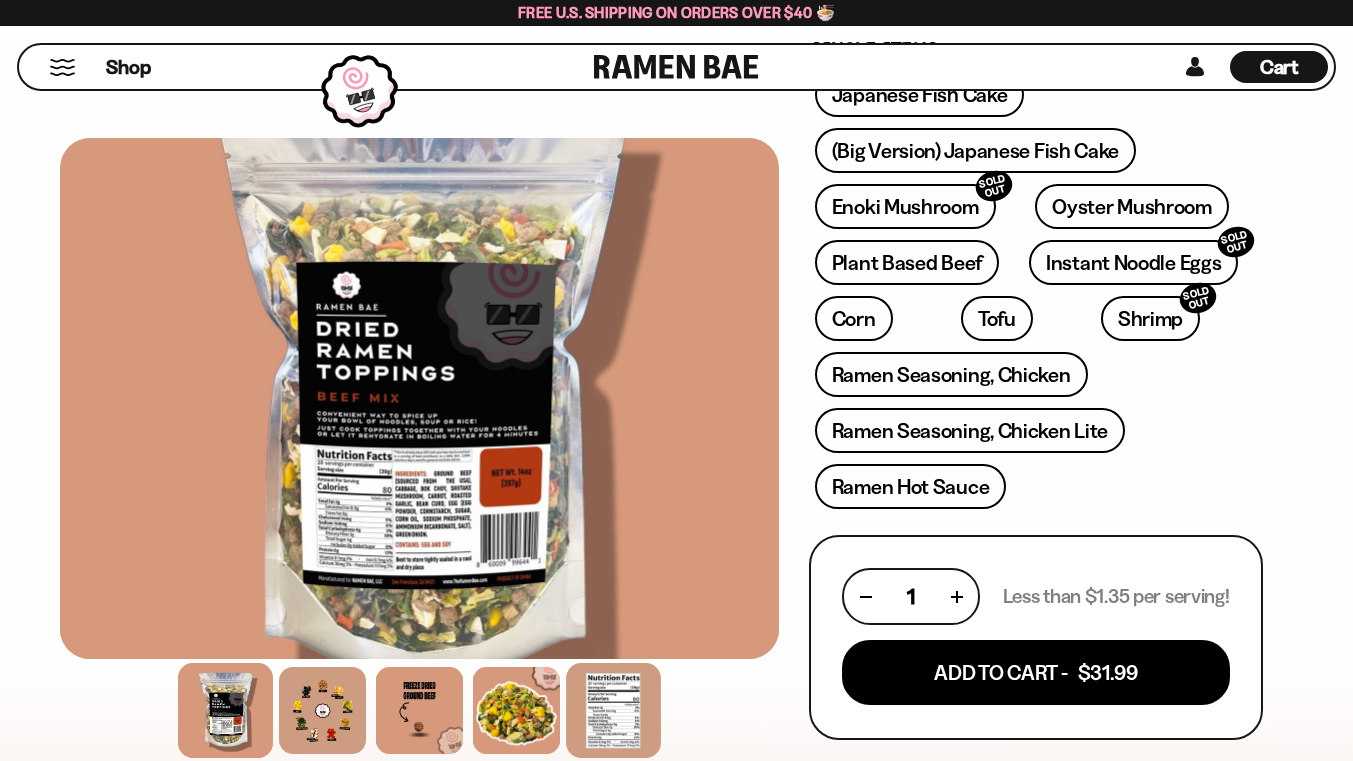 scroll, scrollTop: 600, scrollLeft: 0, axis: vertical 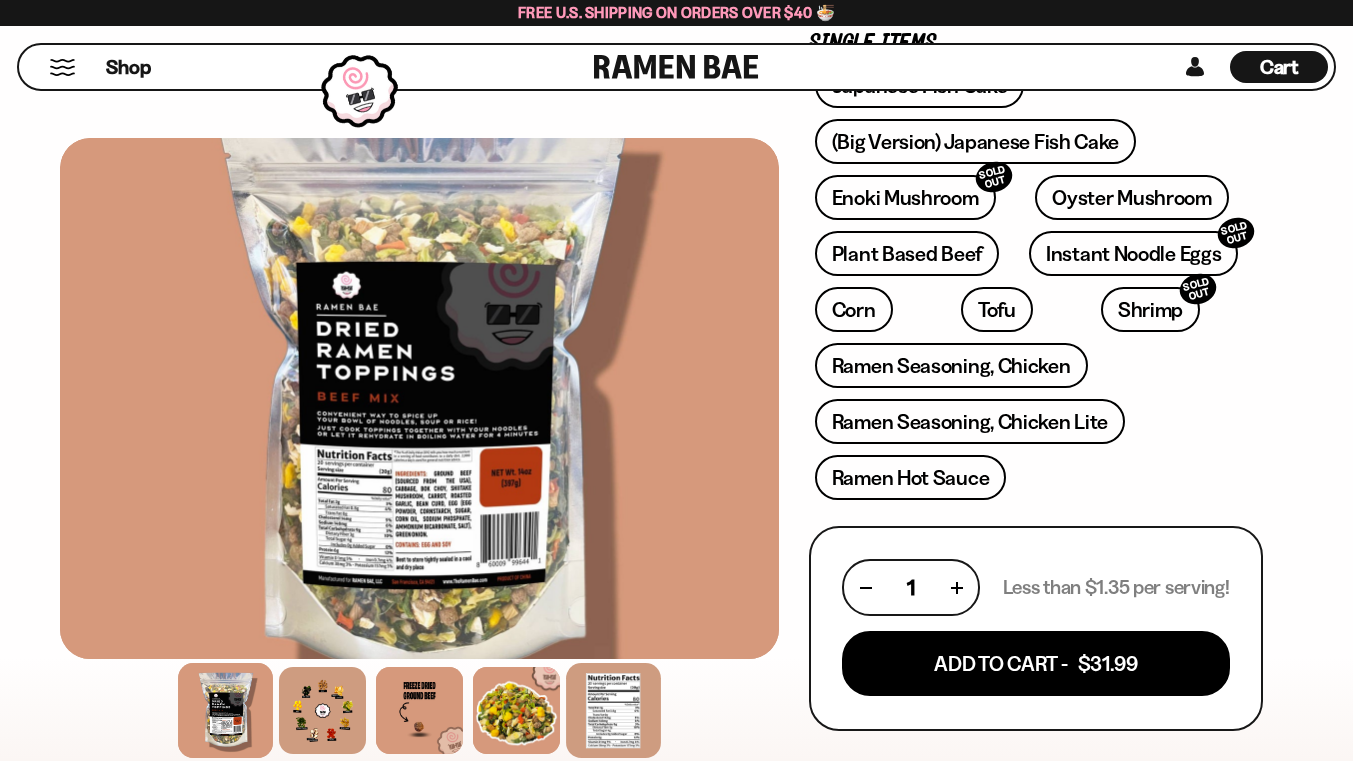 click at bounding box center [613, 710] 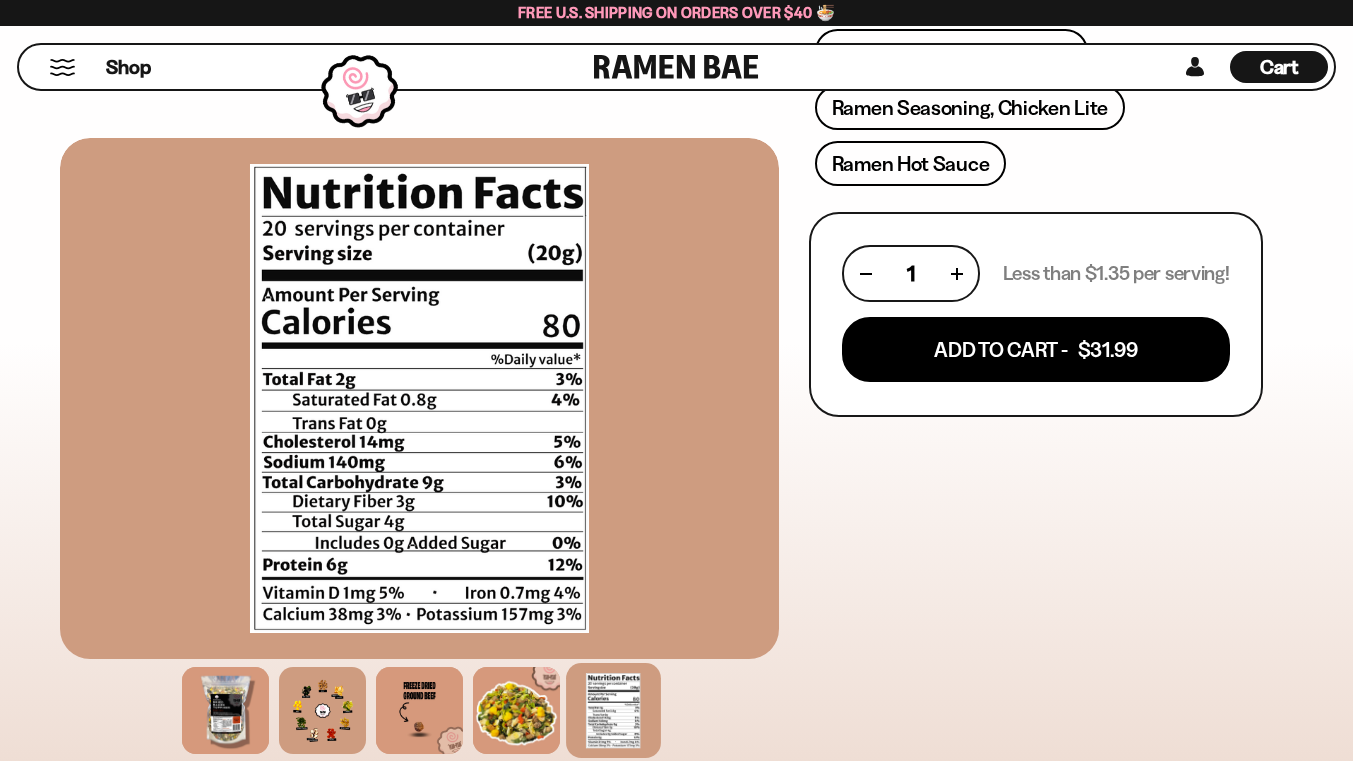 scroll, scrollTop: 800, scrollLeft: 0, axis: vertical 